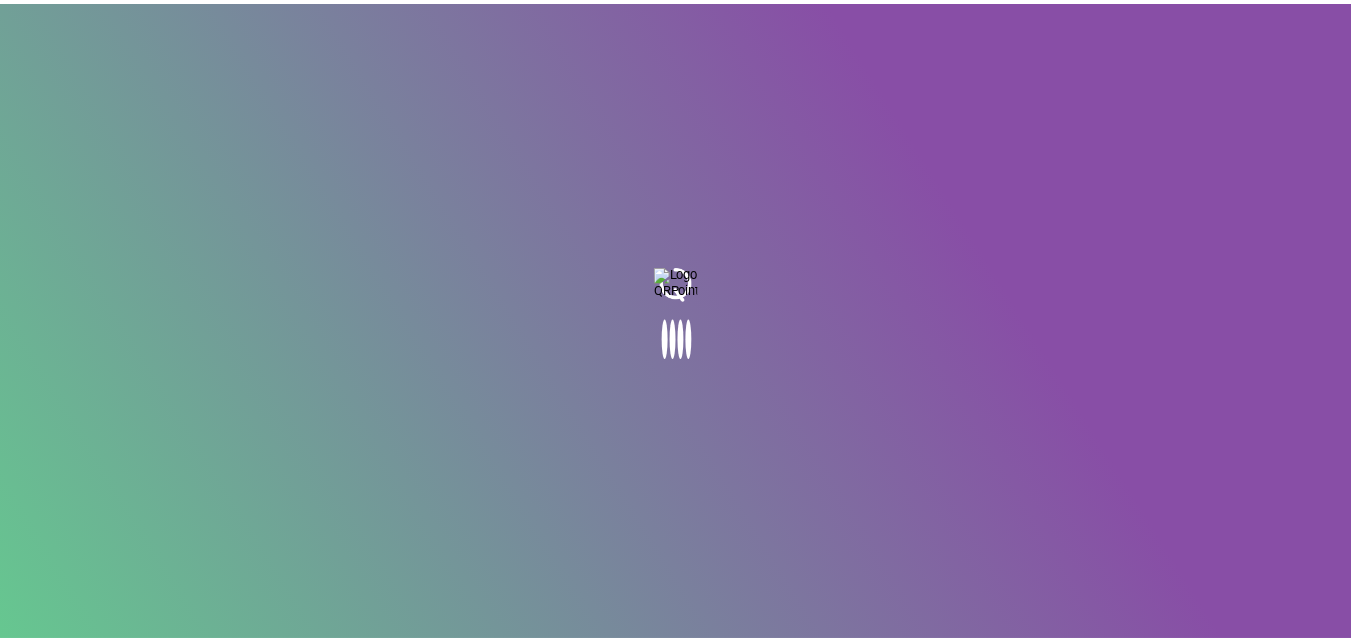 scroll, scrollTop: 0, scrollLeft: 0, axis: both 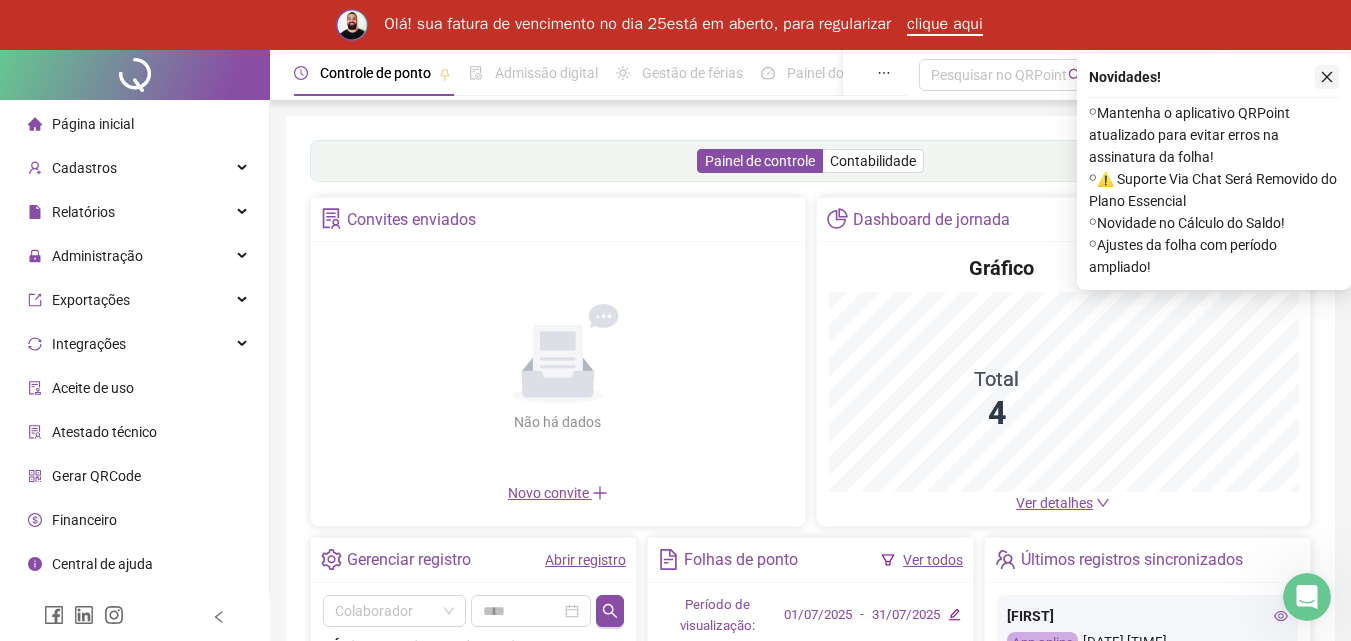 click 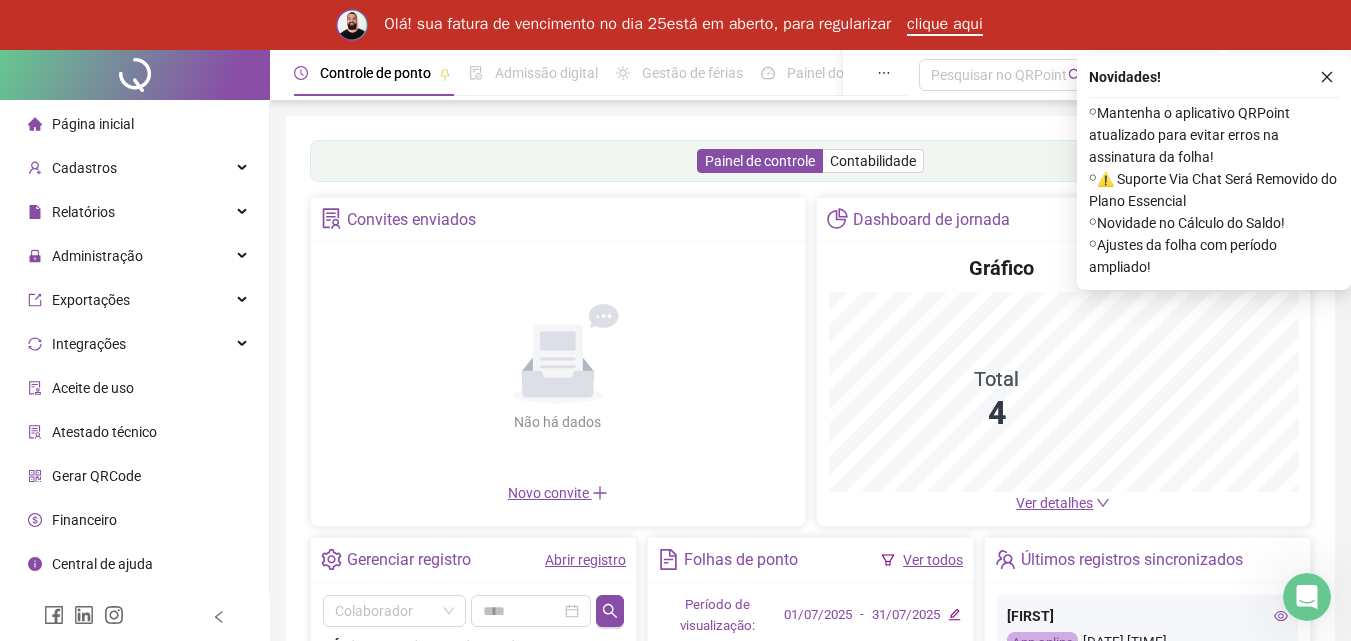 scroll, scrollTop: 0, scrollLeft: 0, axis: both 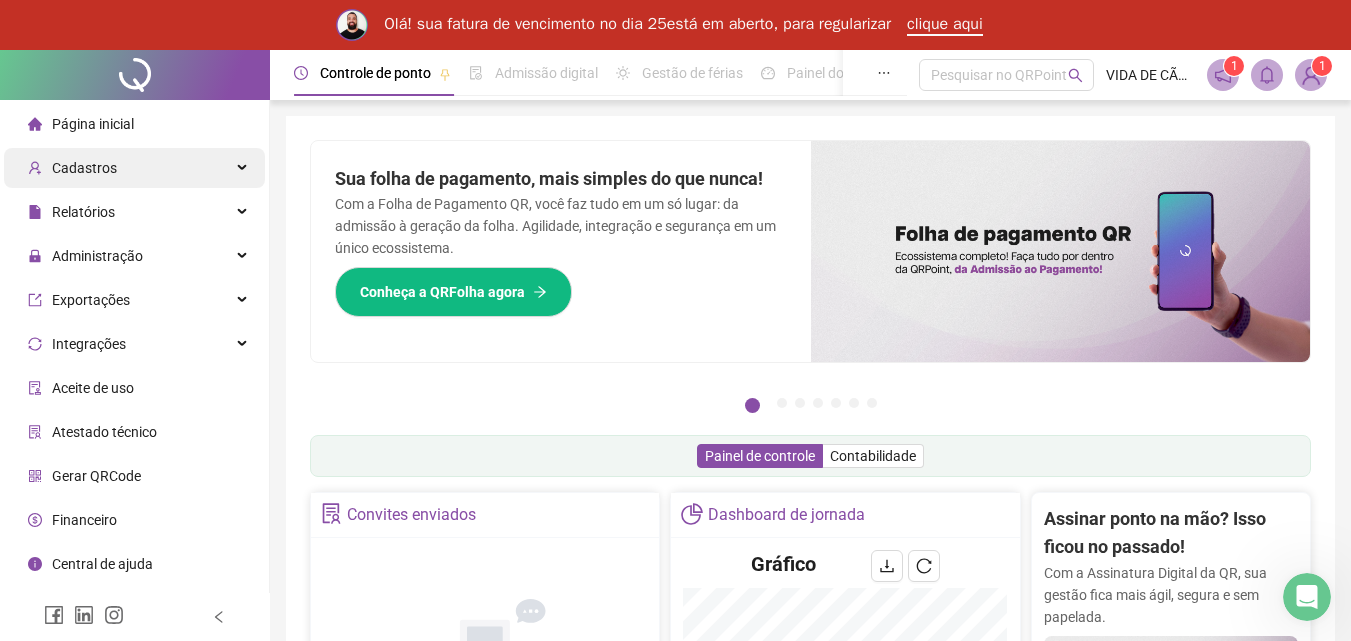 click on "Cadastros" at bounding box center [134, 168] 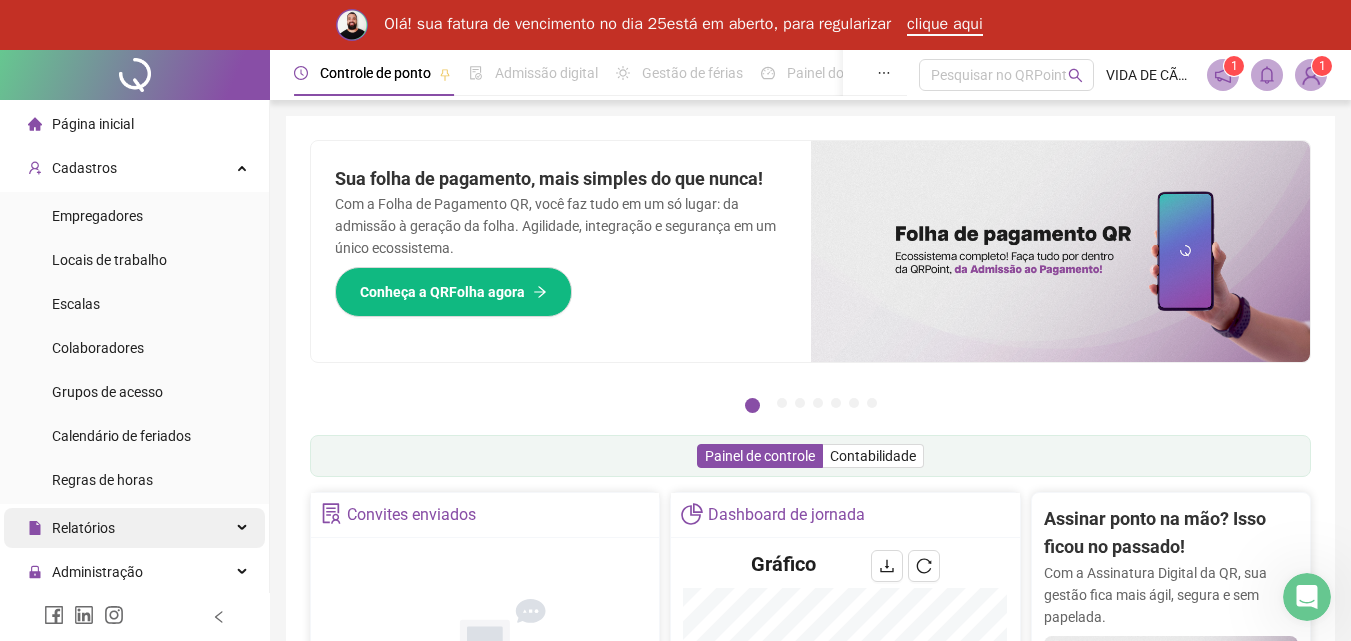 click on "Relatórios" at bounding box center [134, 528] 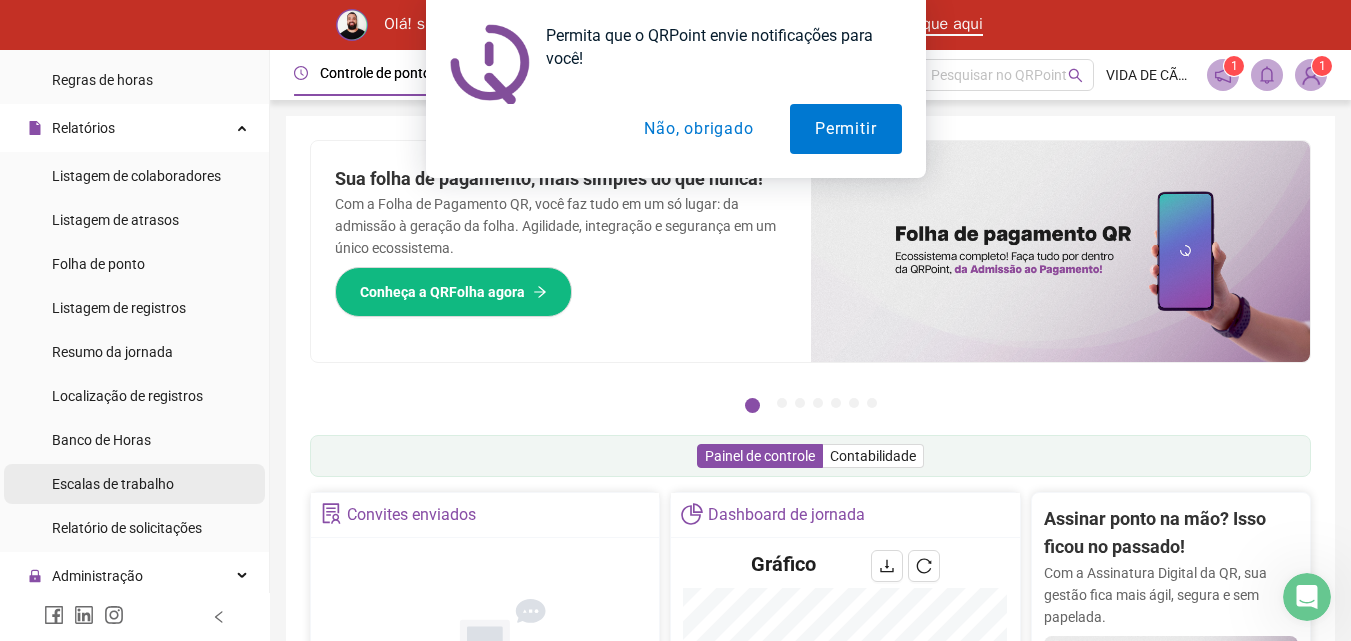 scroll, scrollTop: 500, scrollLeft: 0, axis: vertical 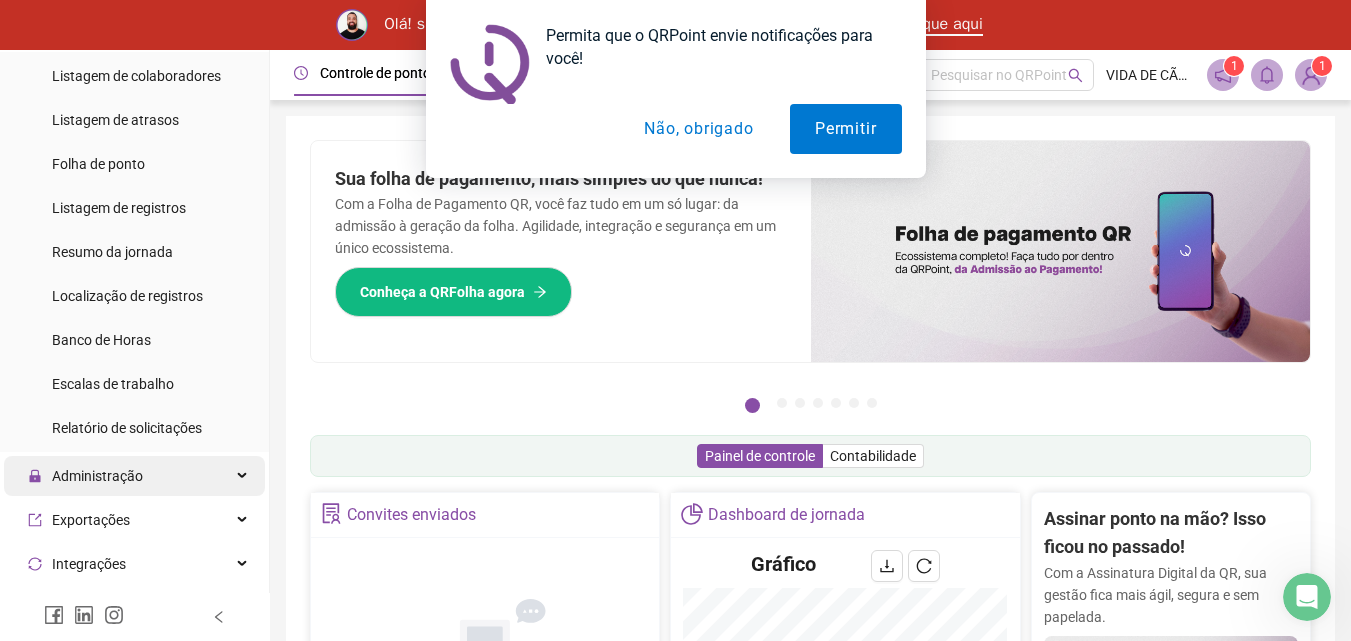 click on "Administração" at bounding box center (97, 476) 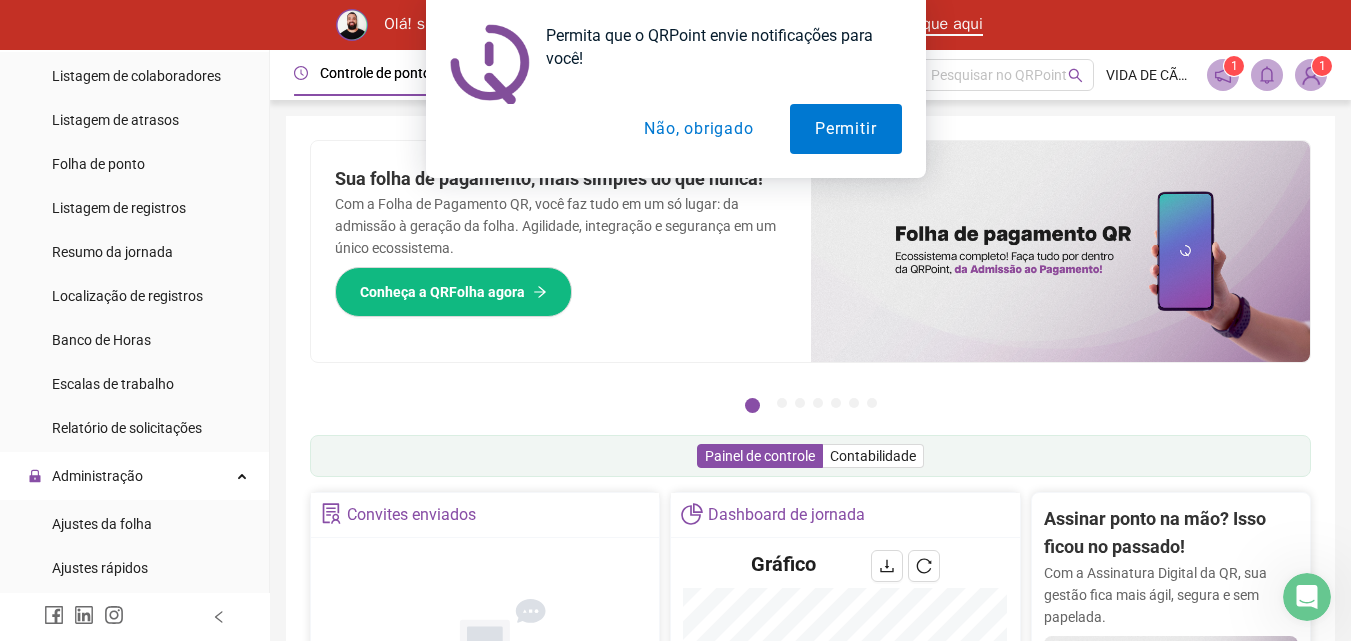 click on "Não, obrigado" at bounding box center (698, 129) 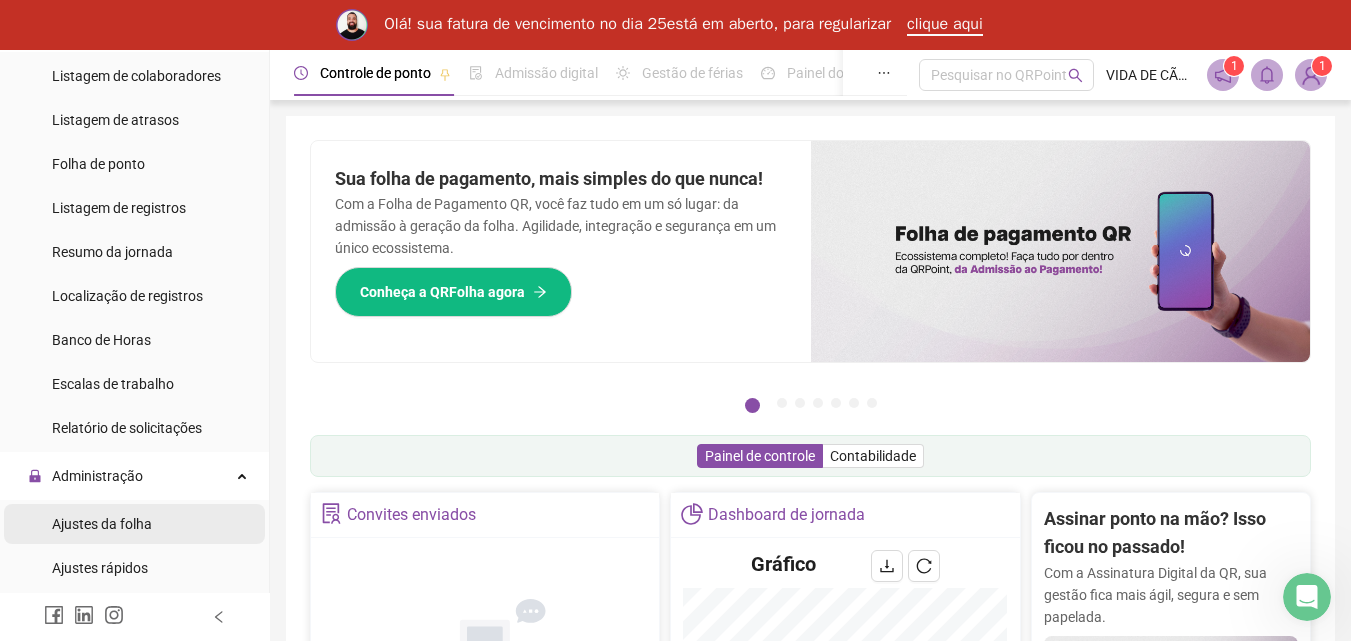 click on "Ajustes da folha" at bounding box center (102, 524) 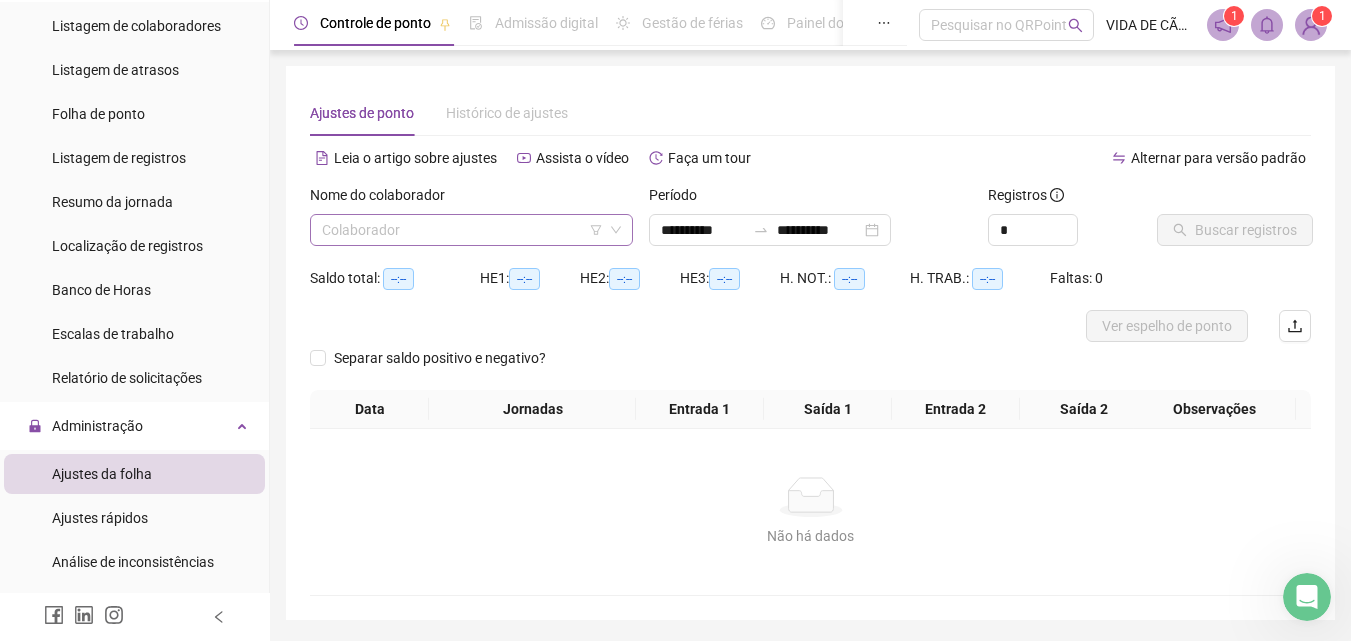 click at bounding box center (462, 230) 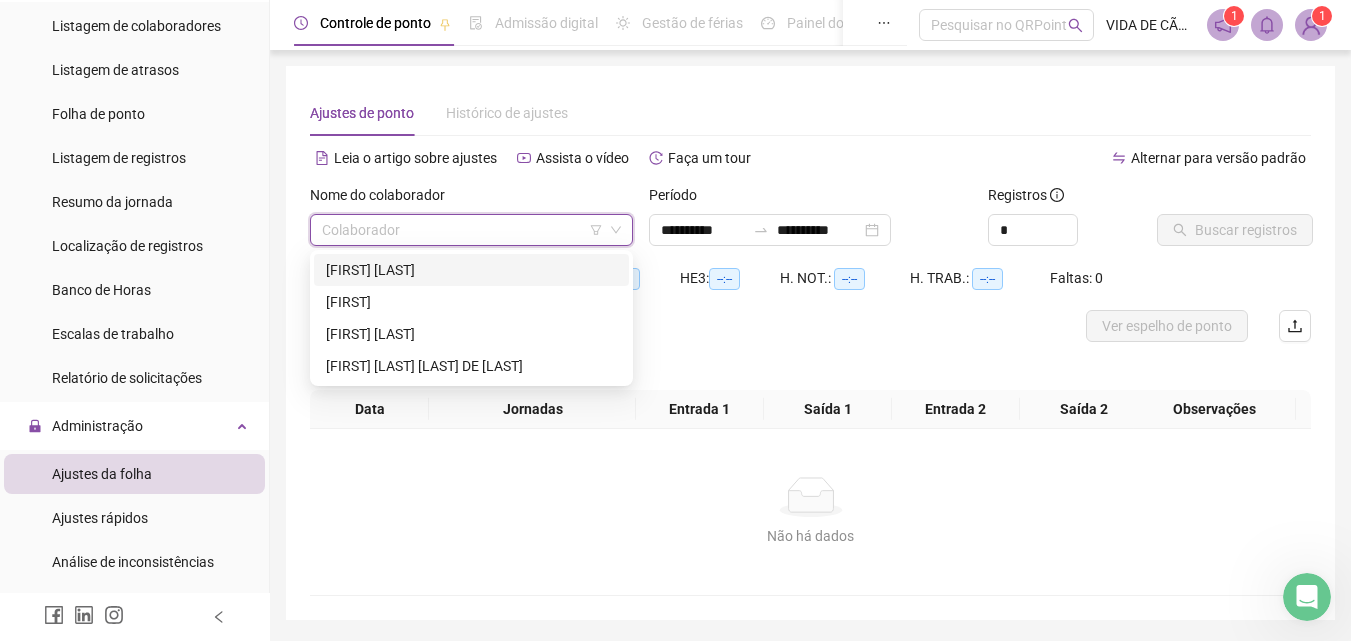 click on "[FIRST] [LAST]" at bounding box center [471, 270] 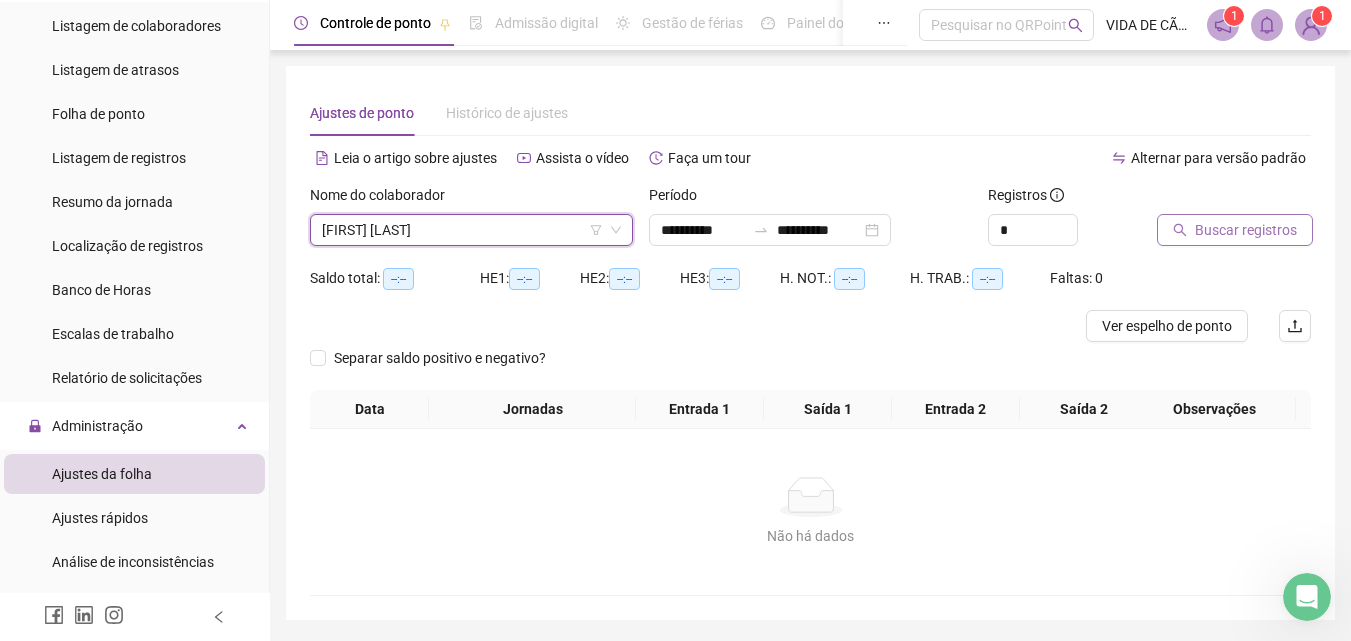 click on "Buscar registros" at bounding box center (1235, 230) 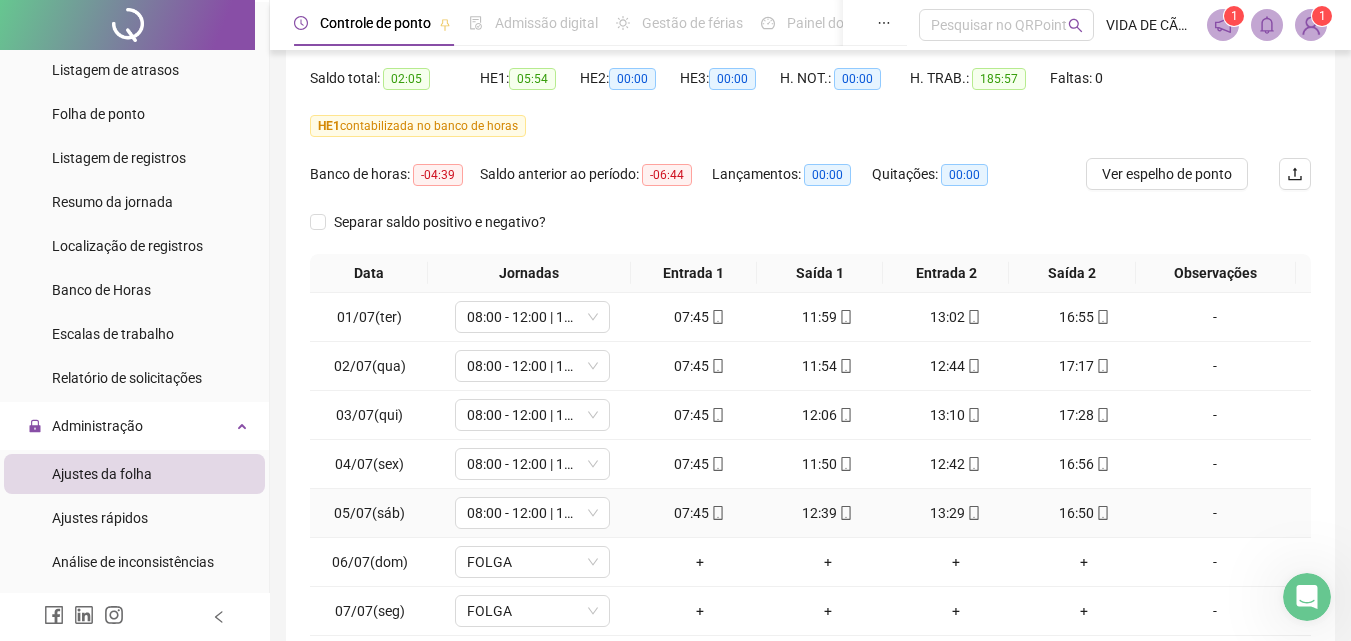 scroll, scrollTop: 300, scrollLeft: 0, axis: vertical 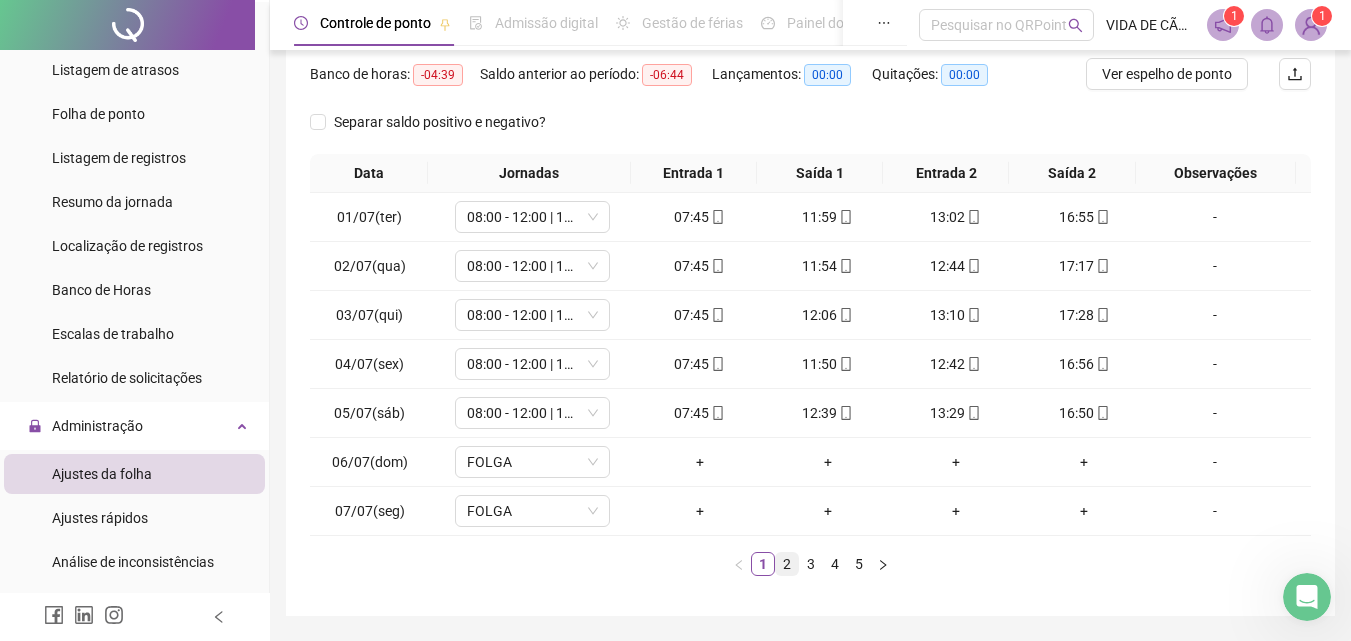 click on "2" at bounding box center [787, 564] 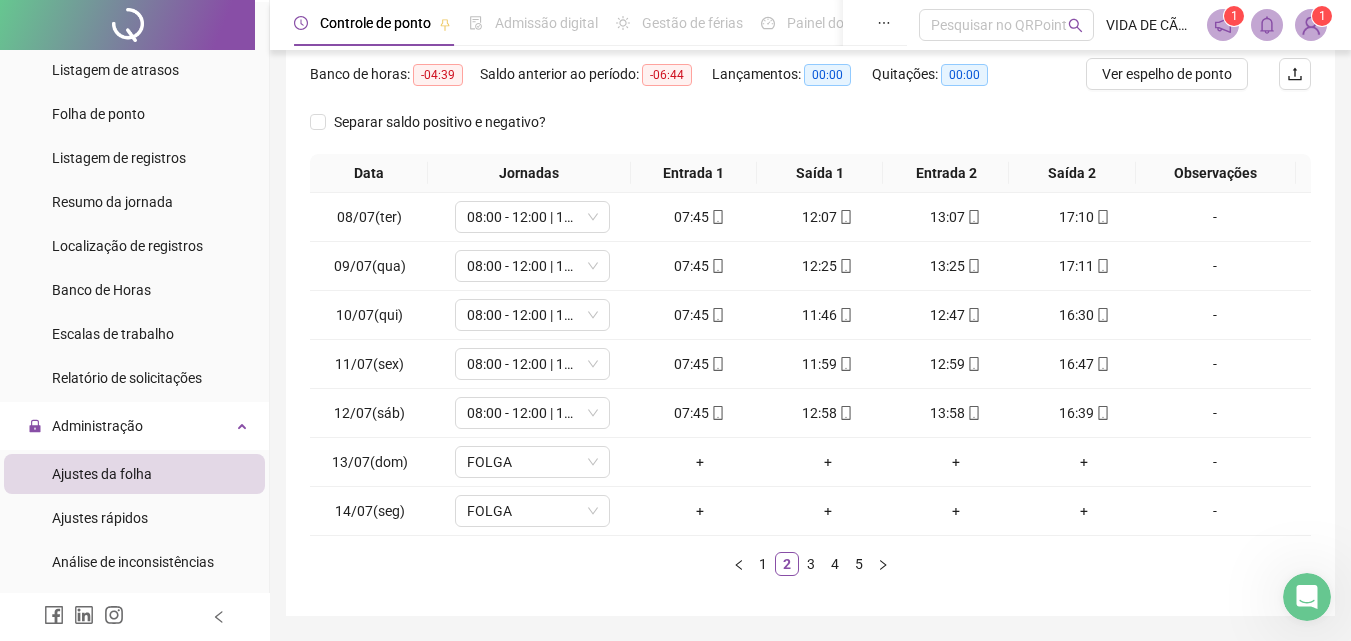 scroll, scrollTop: 600, scrollLeft: 0, axis: vertical 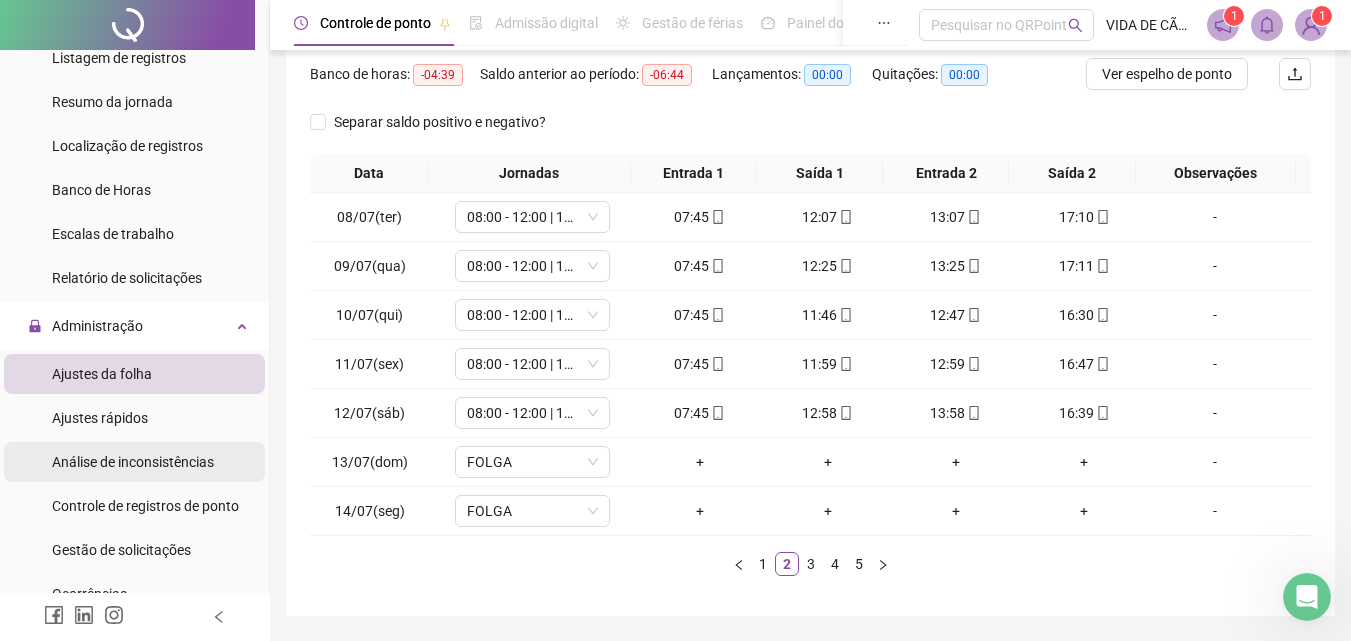 click on "Análise de inconsistências" at bounding box center [133, 462] 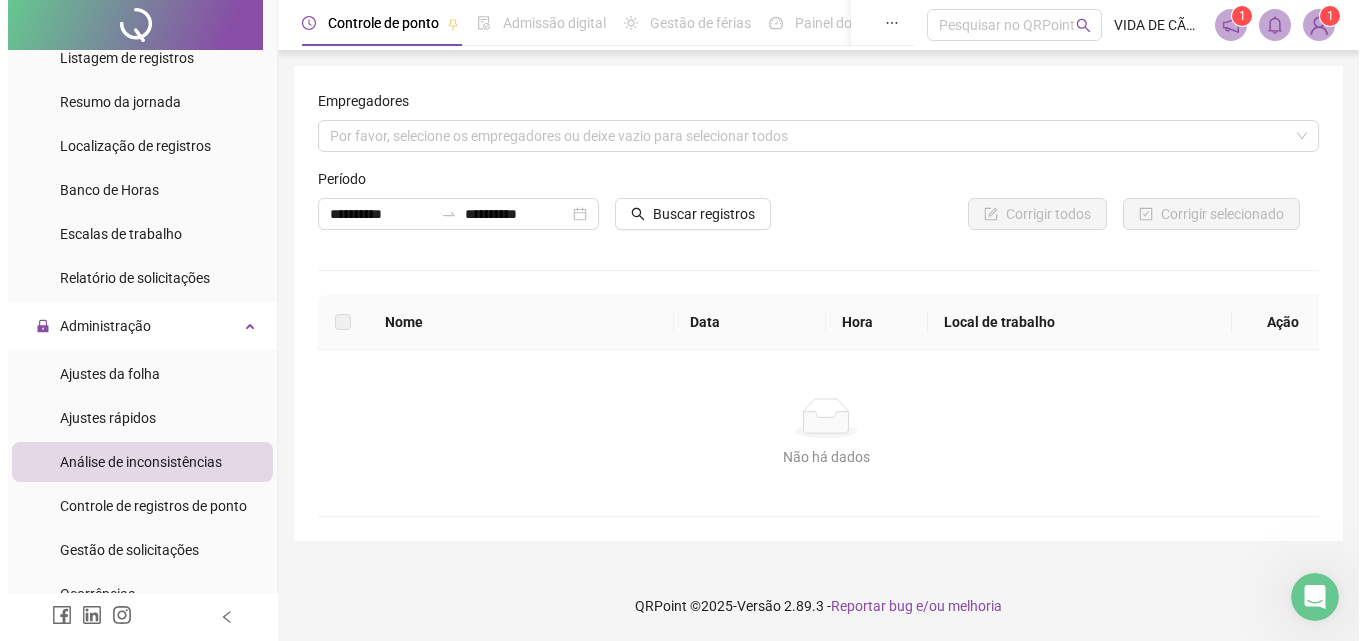 scroll, scrollTop: 0, scrollLeft: 0, axis: both 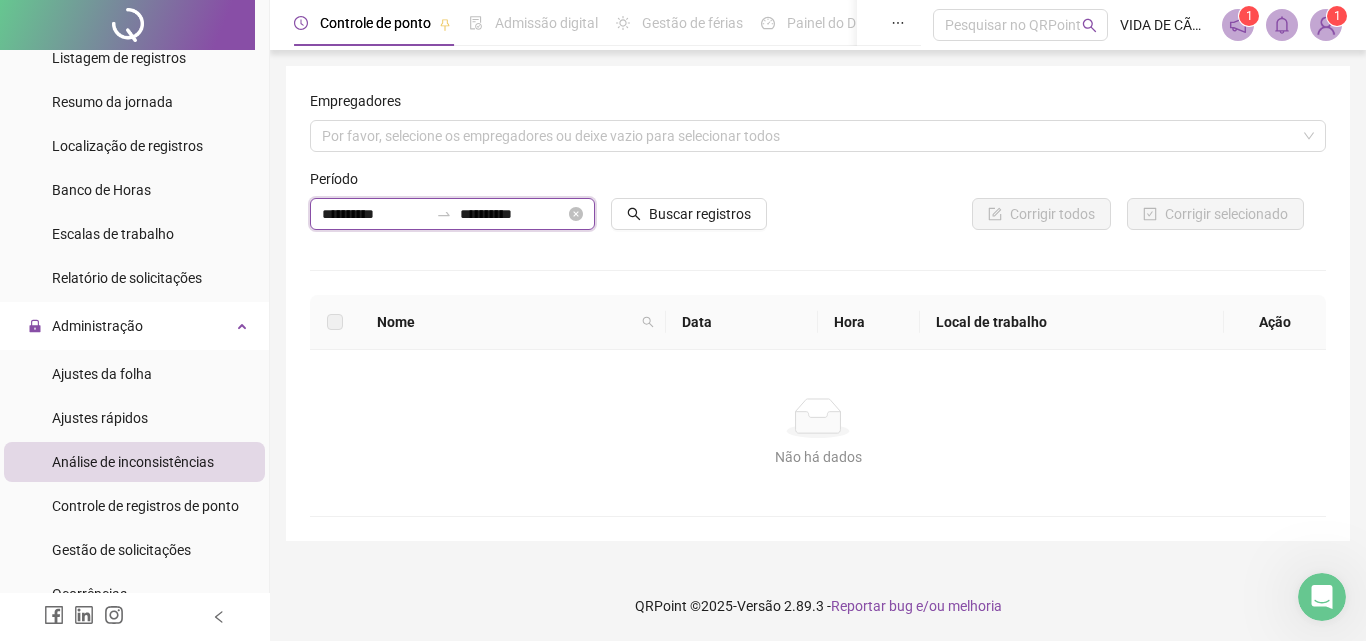 click on "**********" at bounding box center (375, 214) 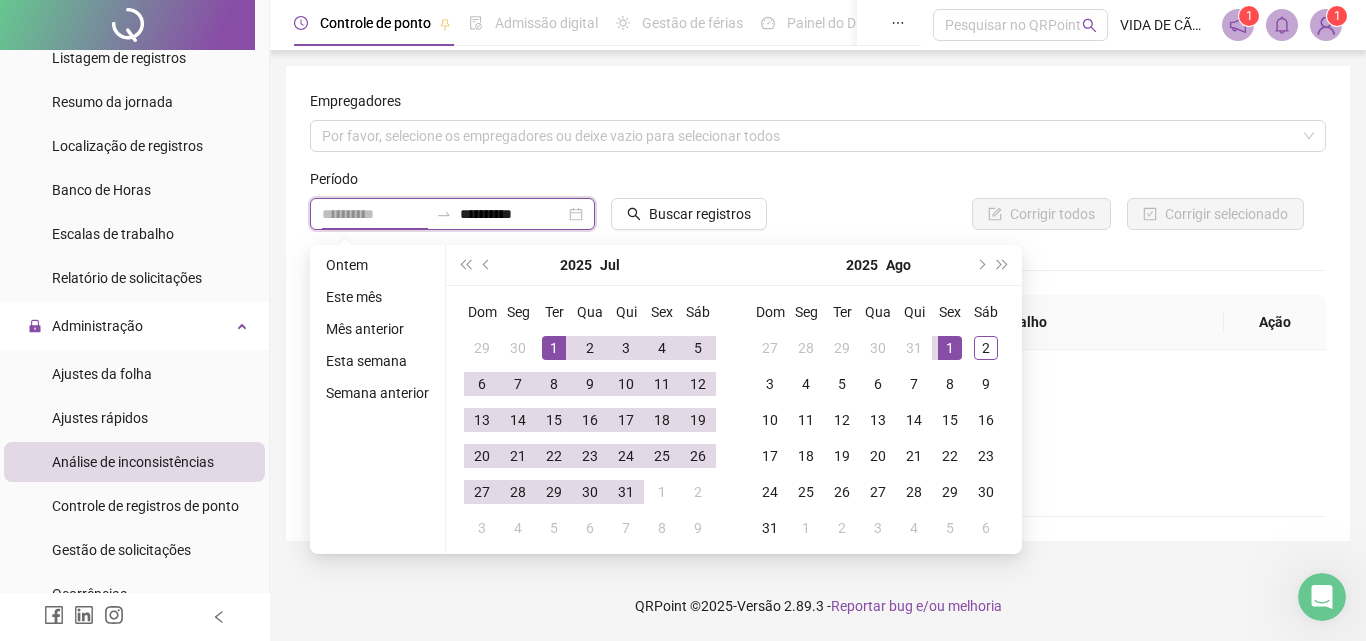 type on "**********" 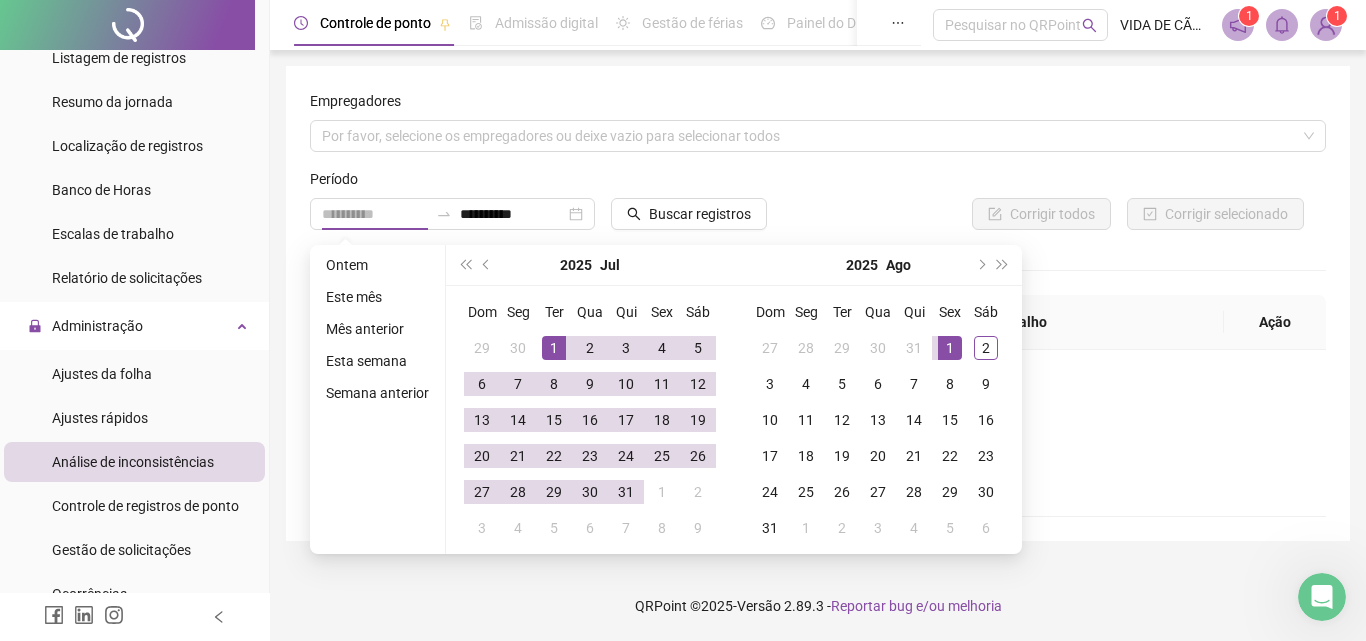 click on "1" at bounding box center [554, 348] 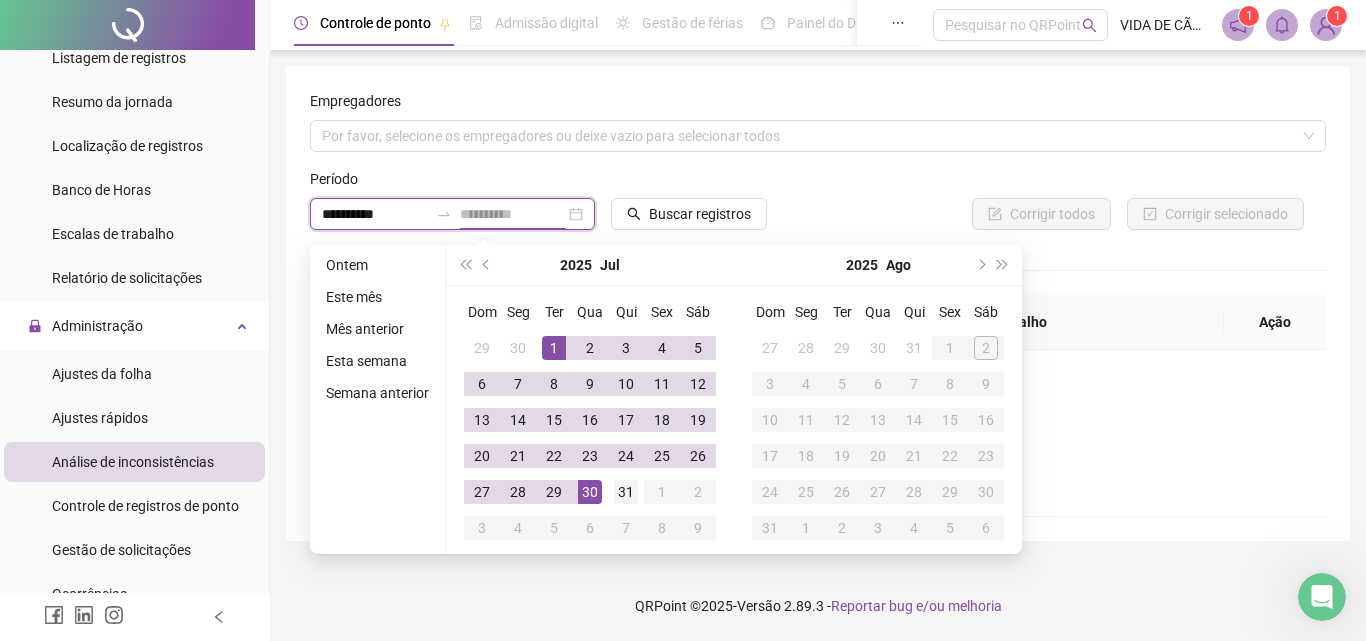 type on "**********" 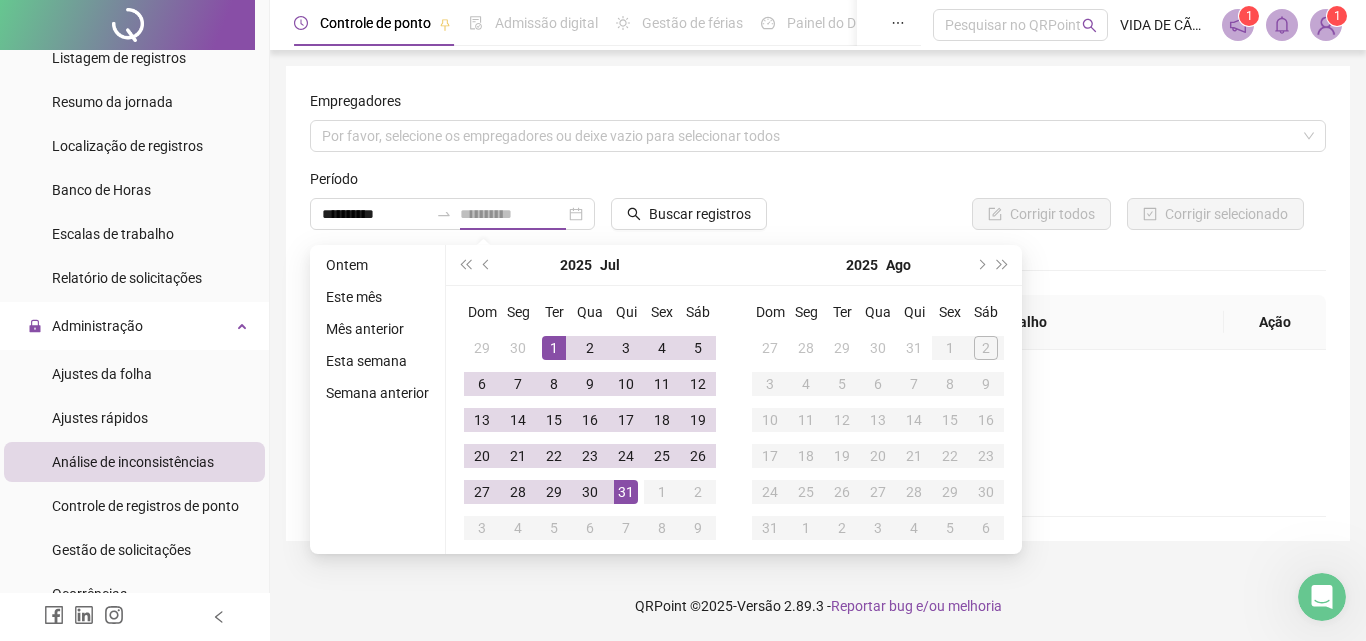 click on "31" at bounding box center [626, 492] 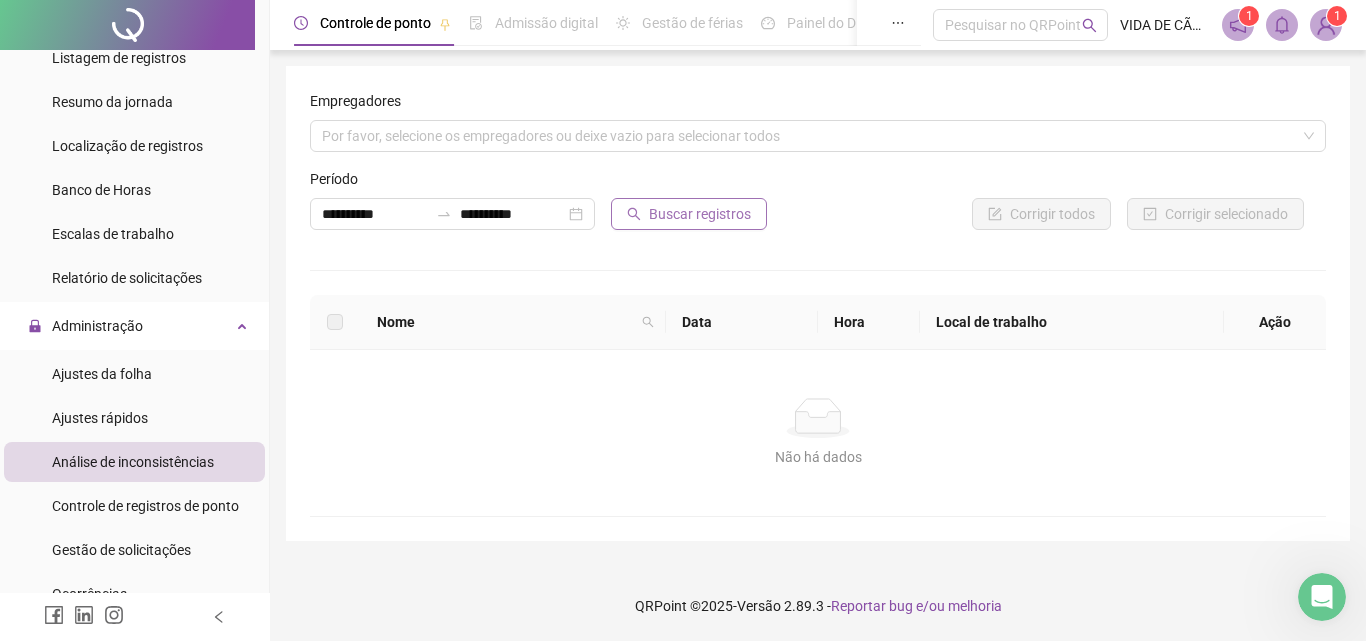 click on "Buscar registros" at bounding box center (700, 214) 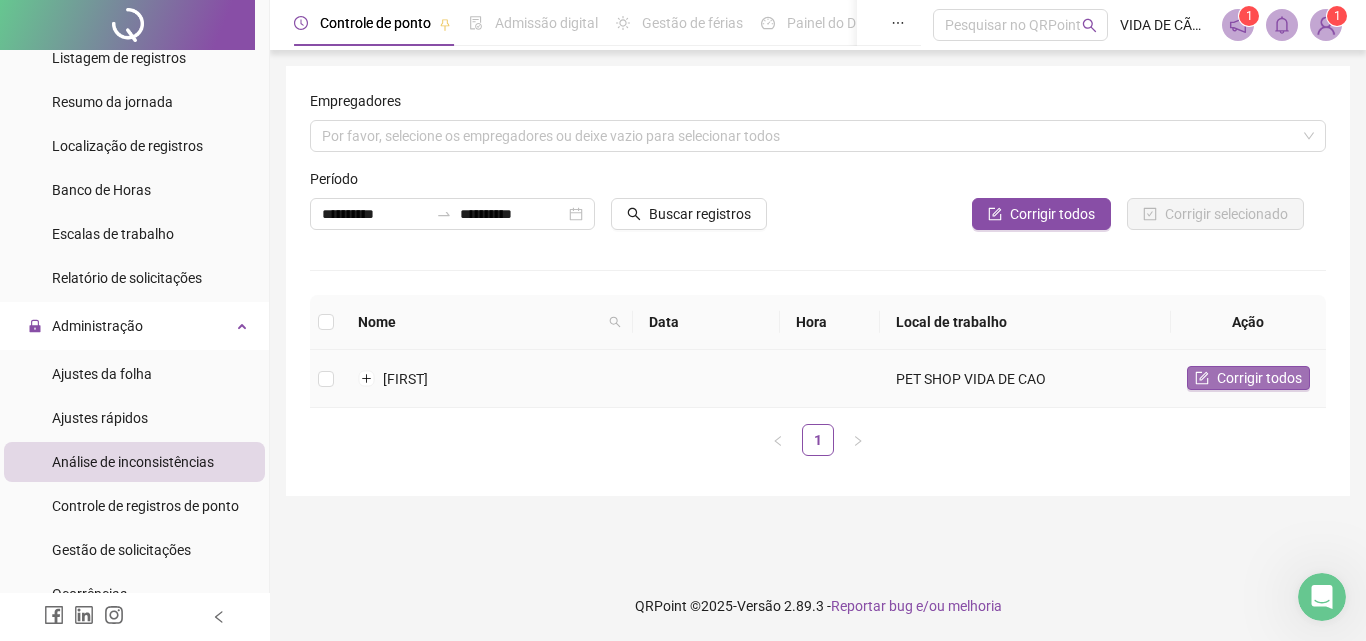 click on "Corrigir todos" at bounding box center (1259, 378) 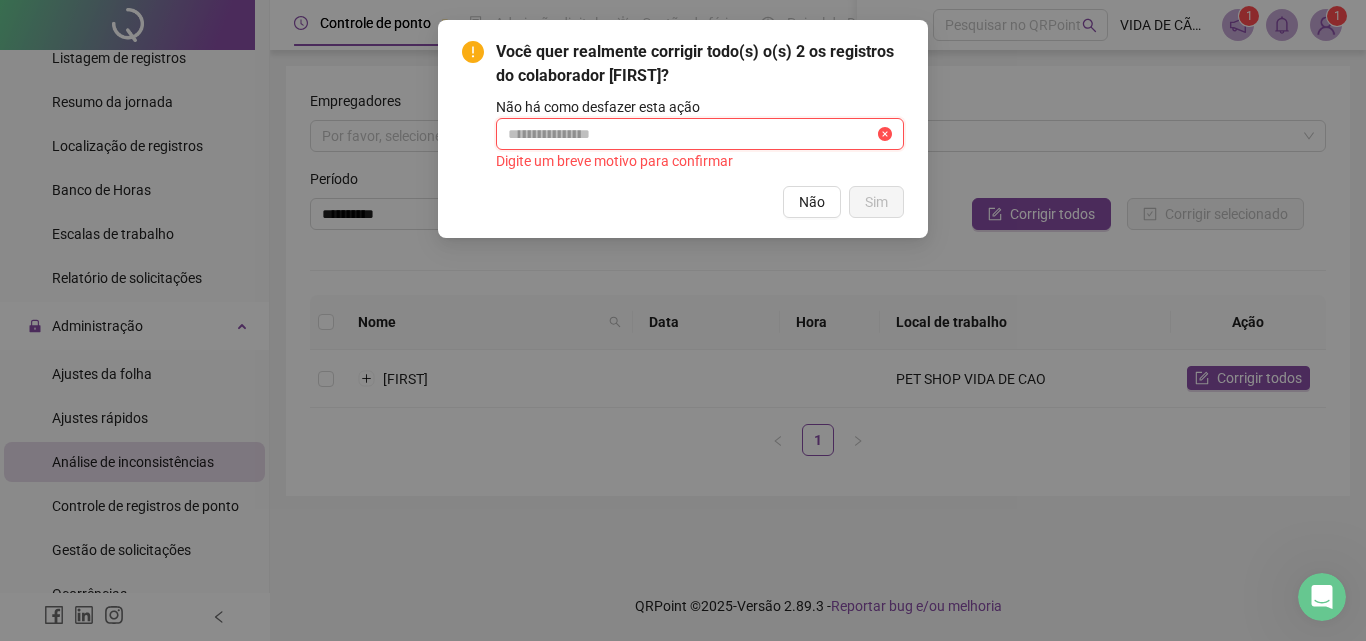 click at bounding box center [691, 134] 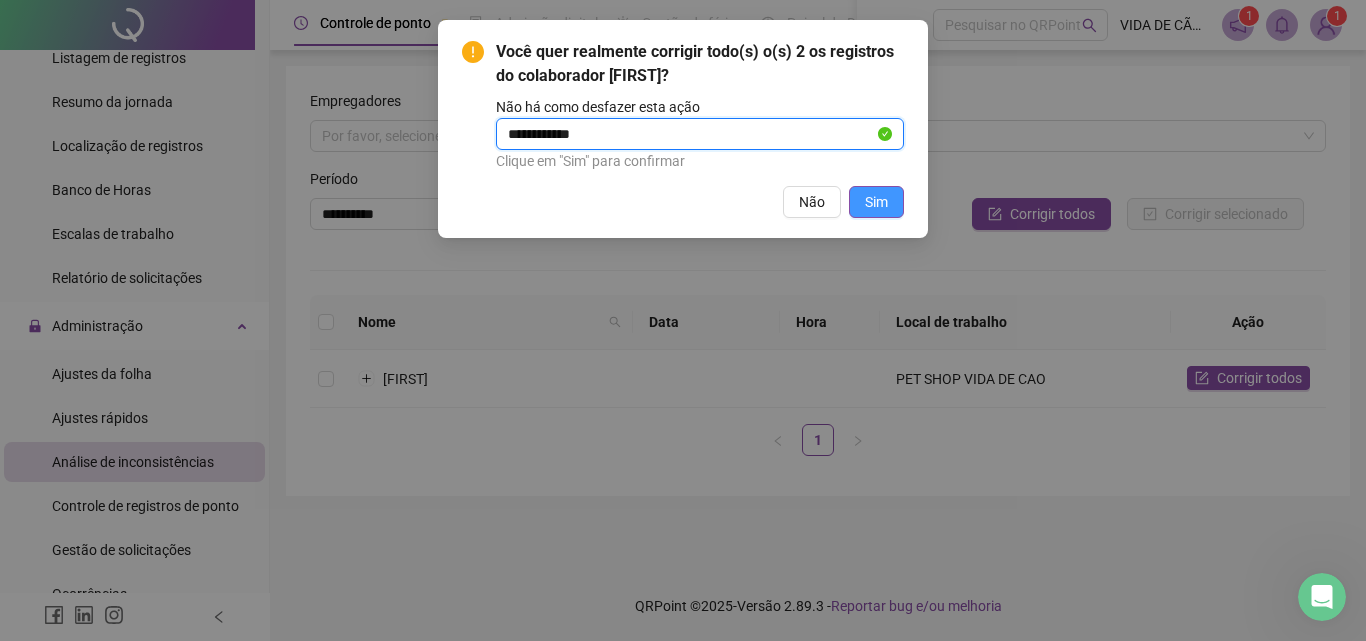 type on "**********" 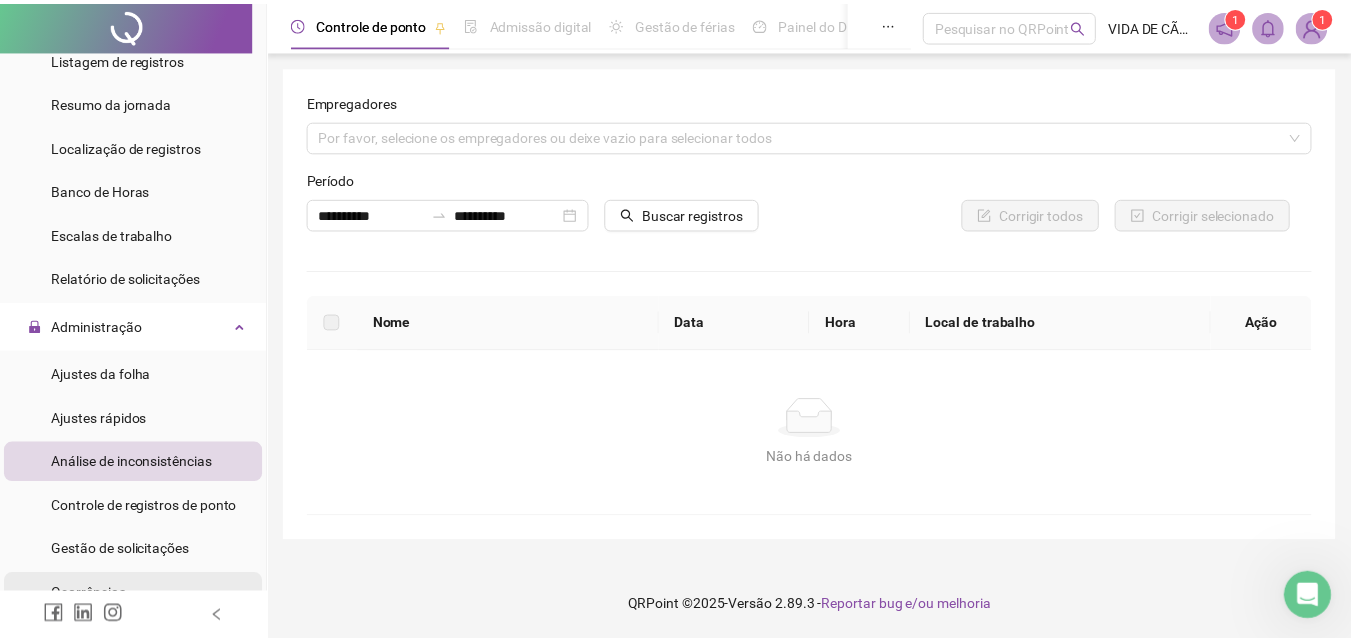 scroll, scrollTop: 700, scrollLeft: 0, axis: vertical 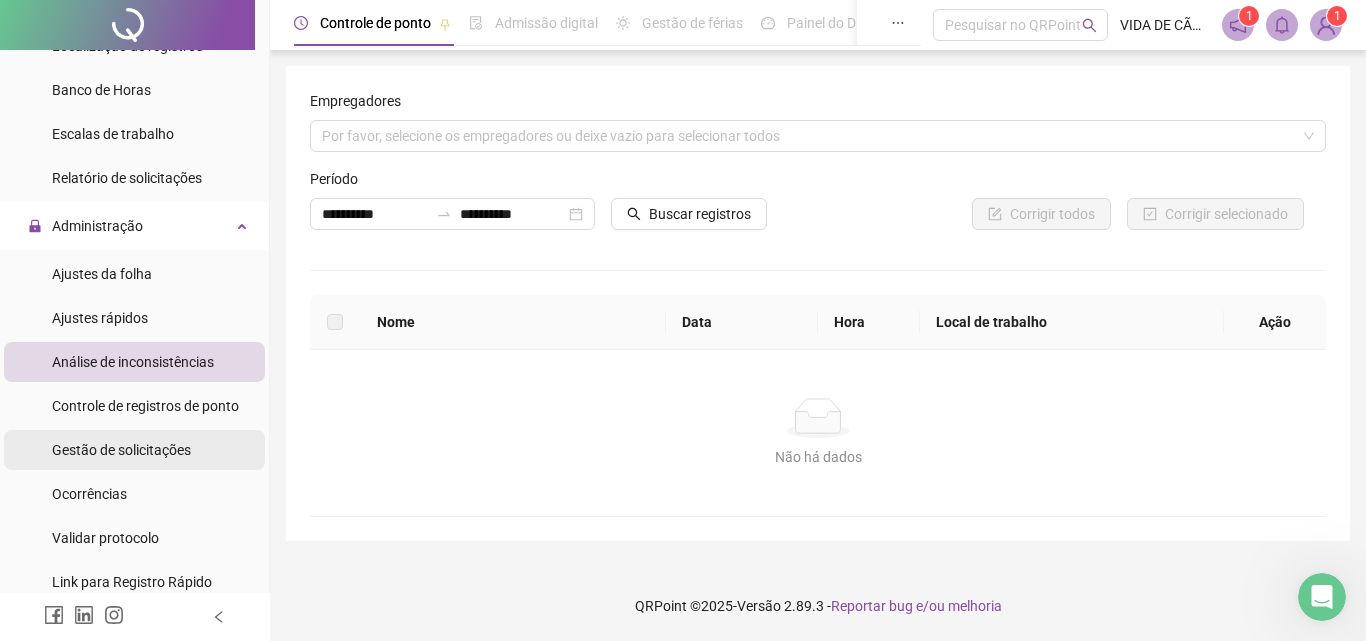 click on "Gestão de solicitações" at bounding box center (121, 450) 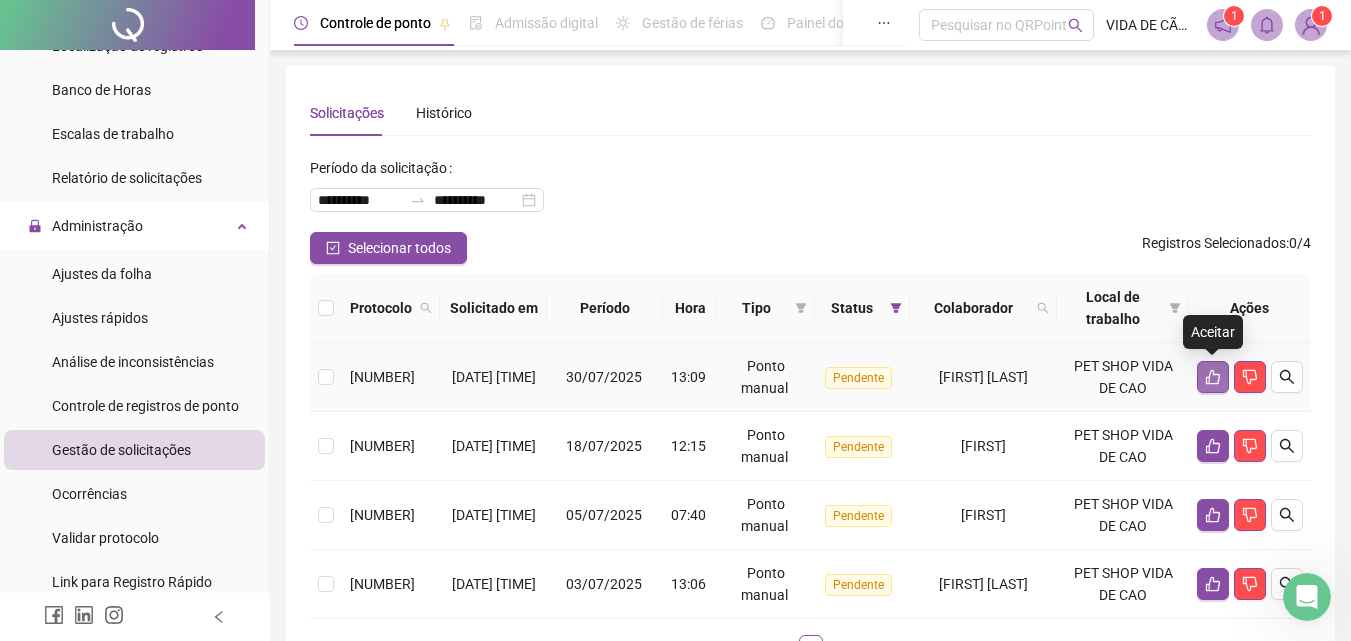 click 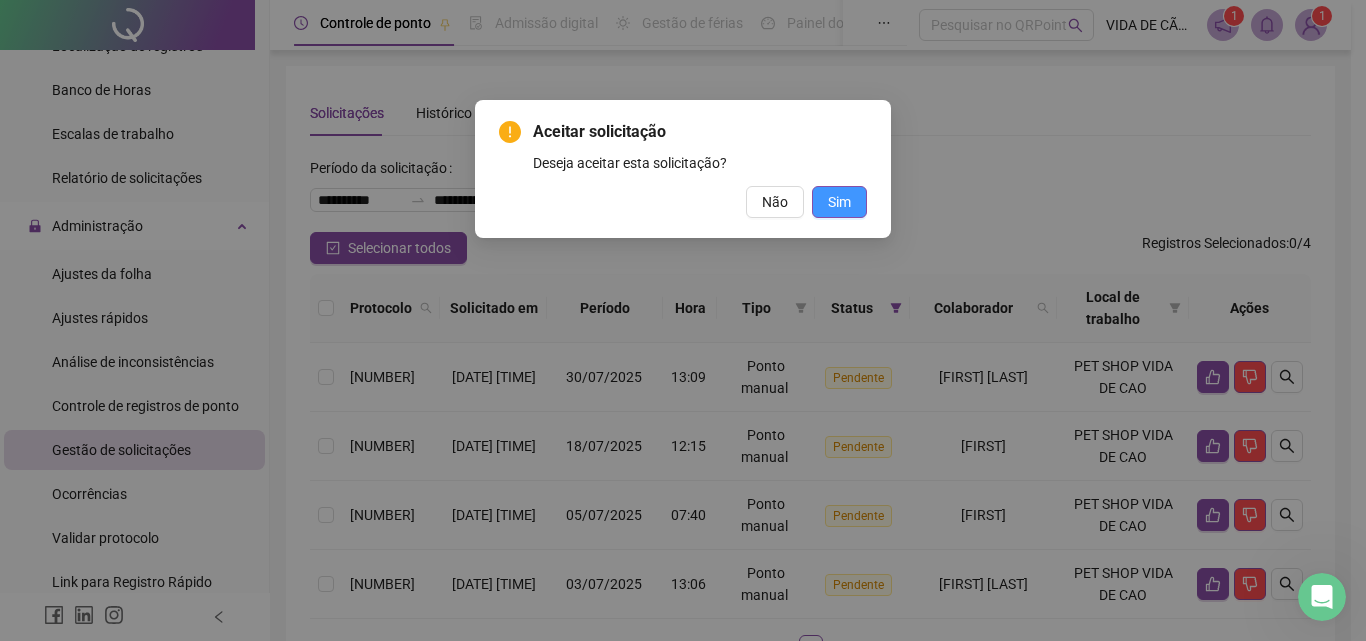 click on "Sim" at bounding box center (839, 202) 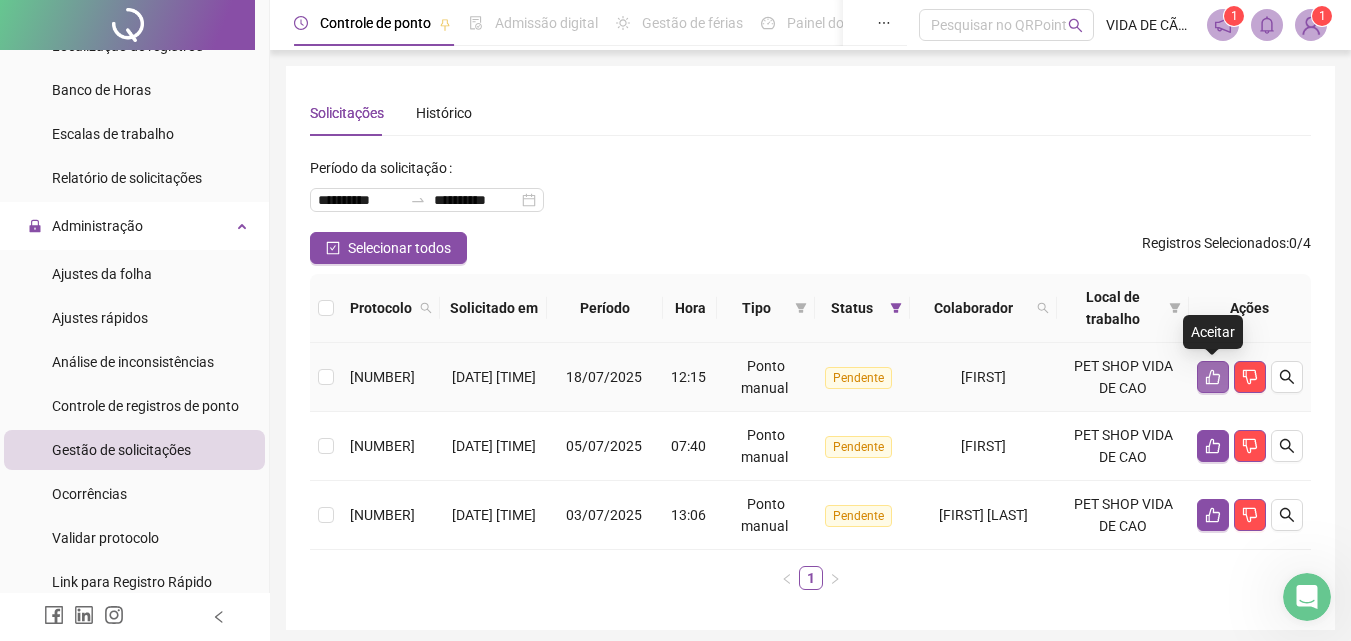 click 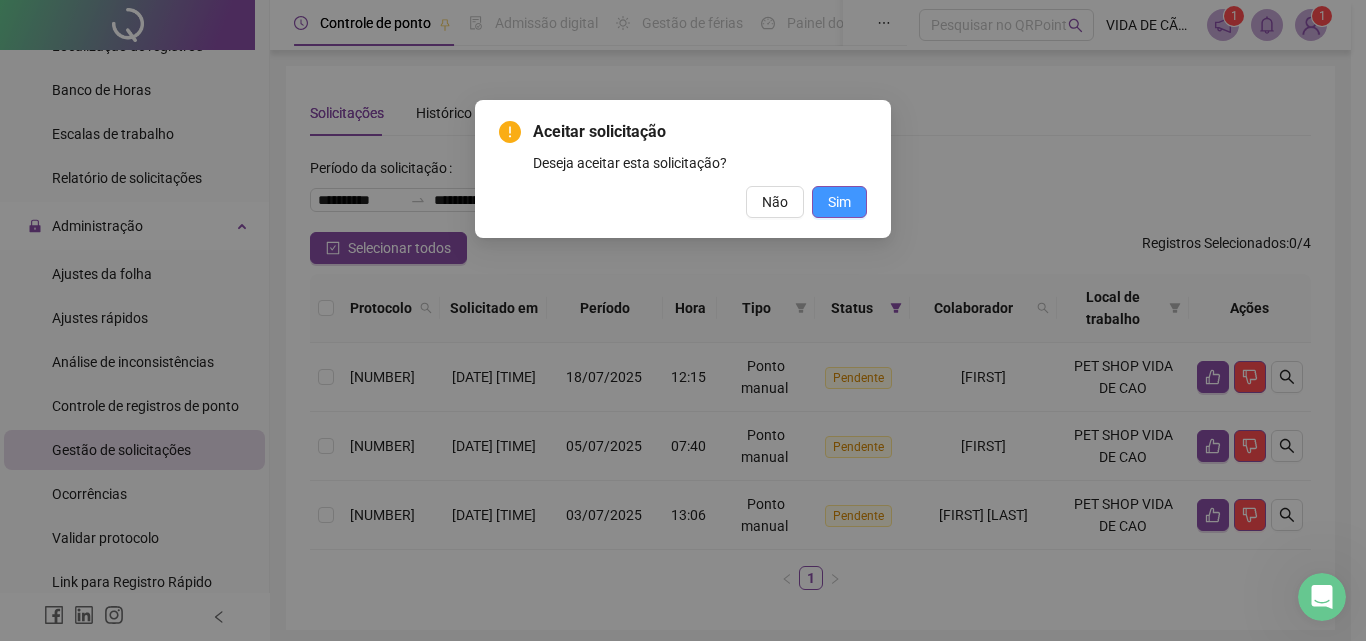 click on "Sim" at bounding box center (839, 202) 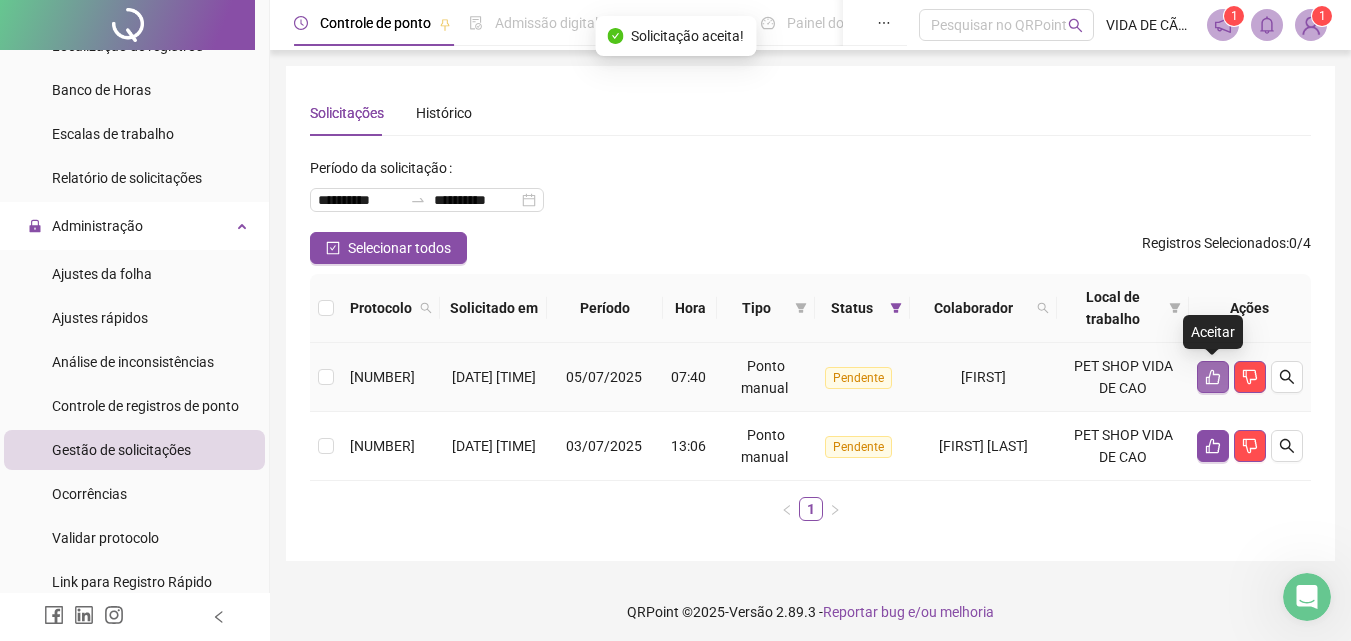 click 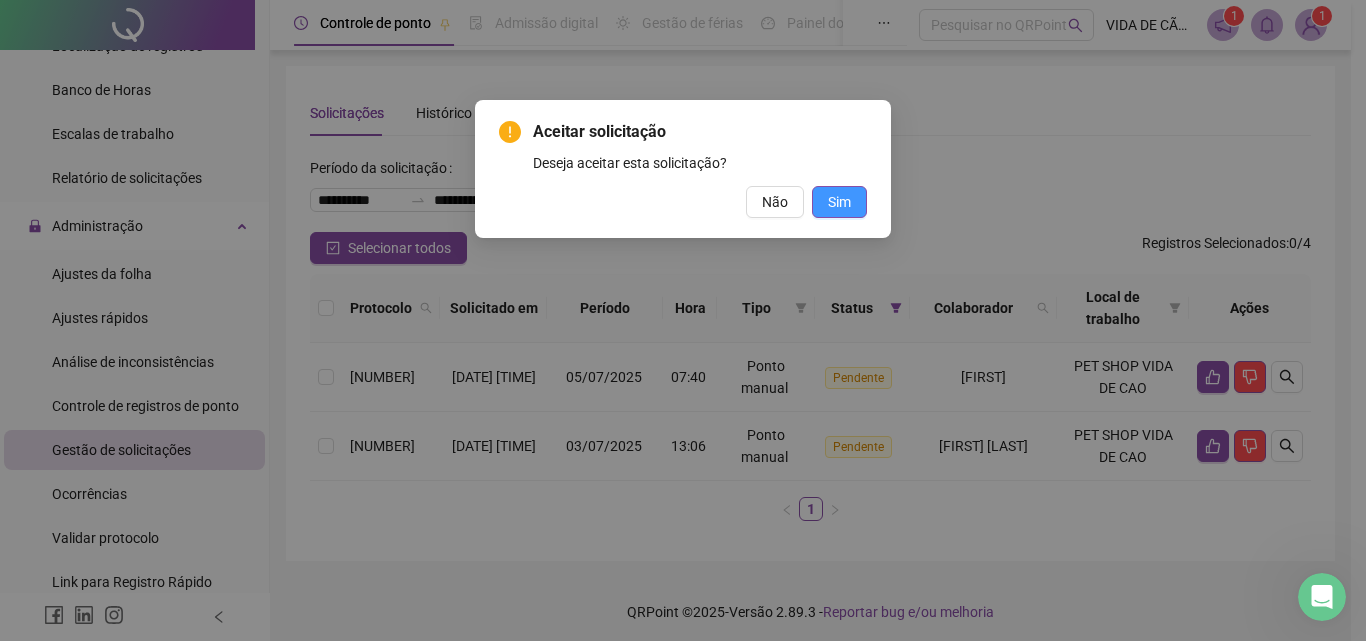 click on "Sim" at bounding box center [839, 202] 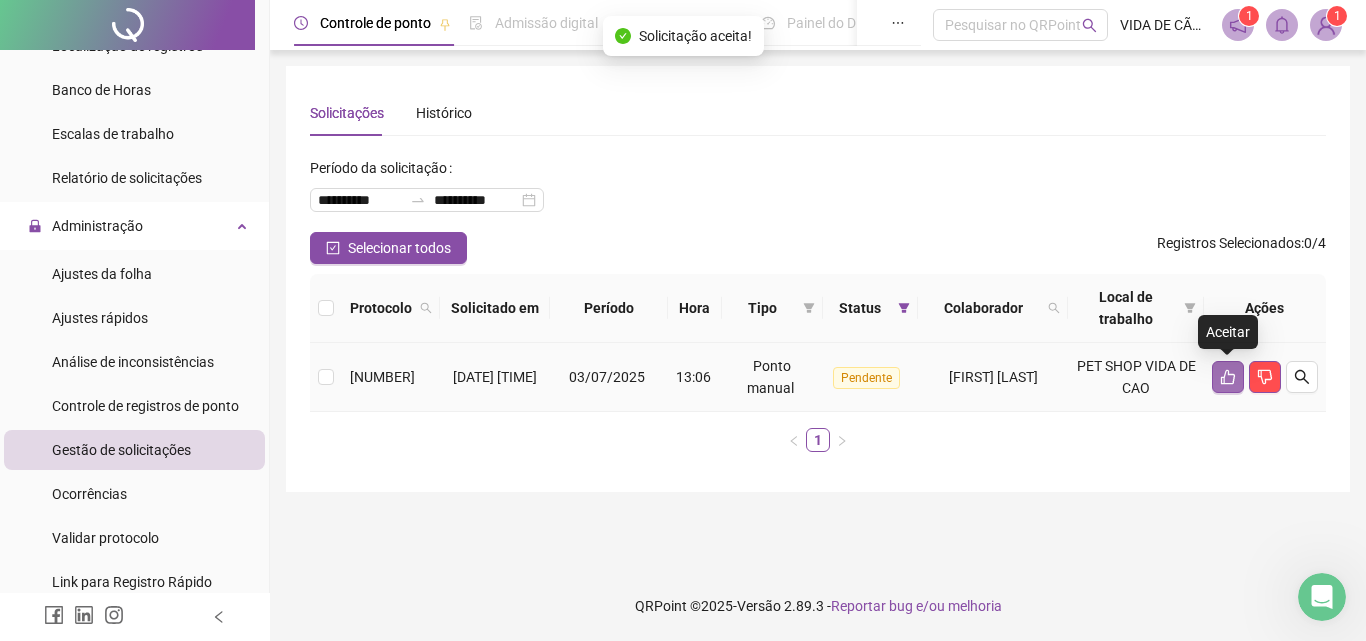 click at bounding box center [1228, 377] 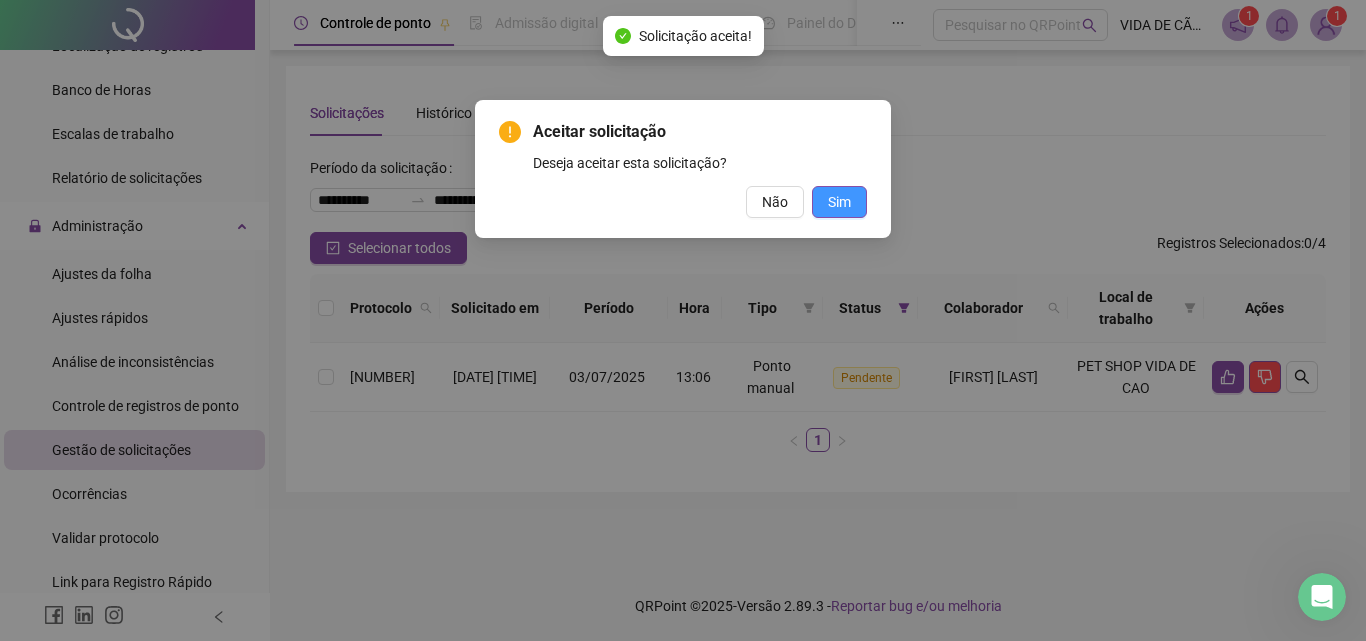 click on "Sim" at bounding box center (839, 202) 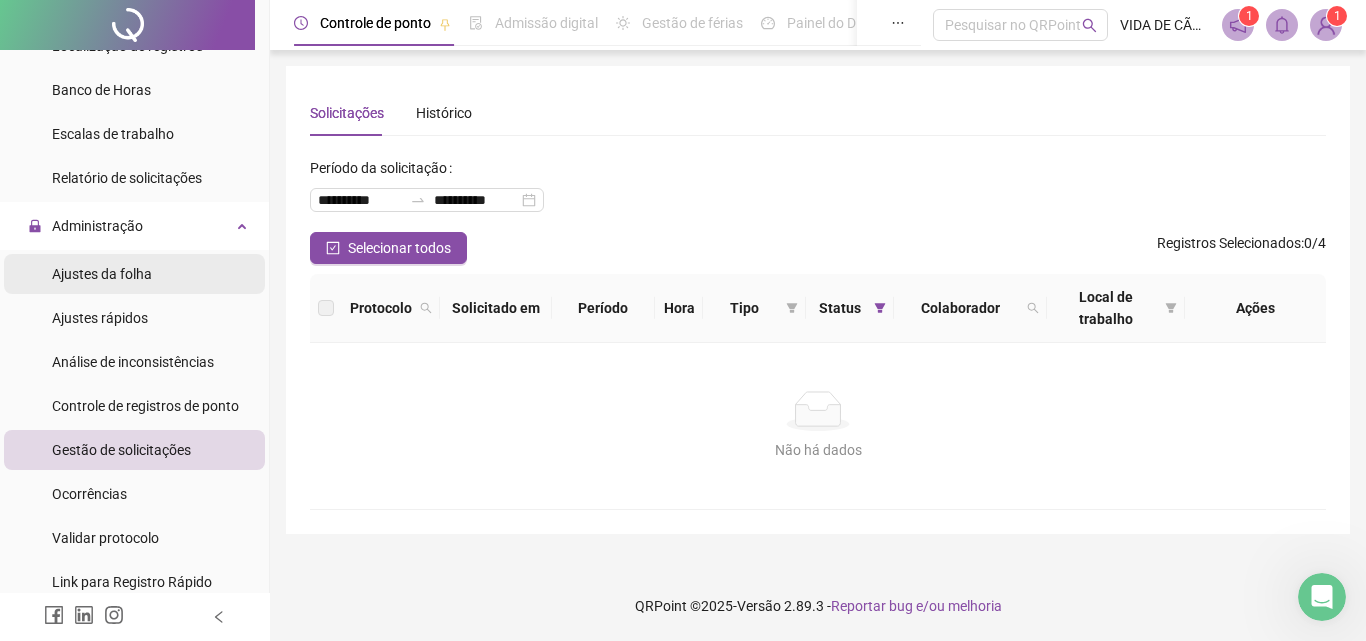 click on "Ajustes da folha" at bounding box center [102, 274] 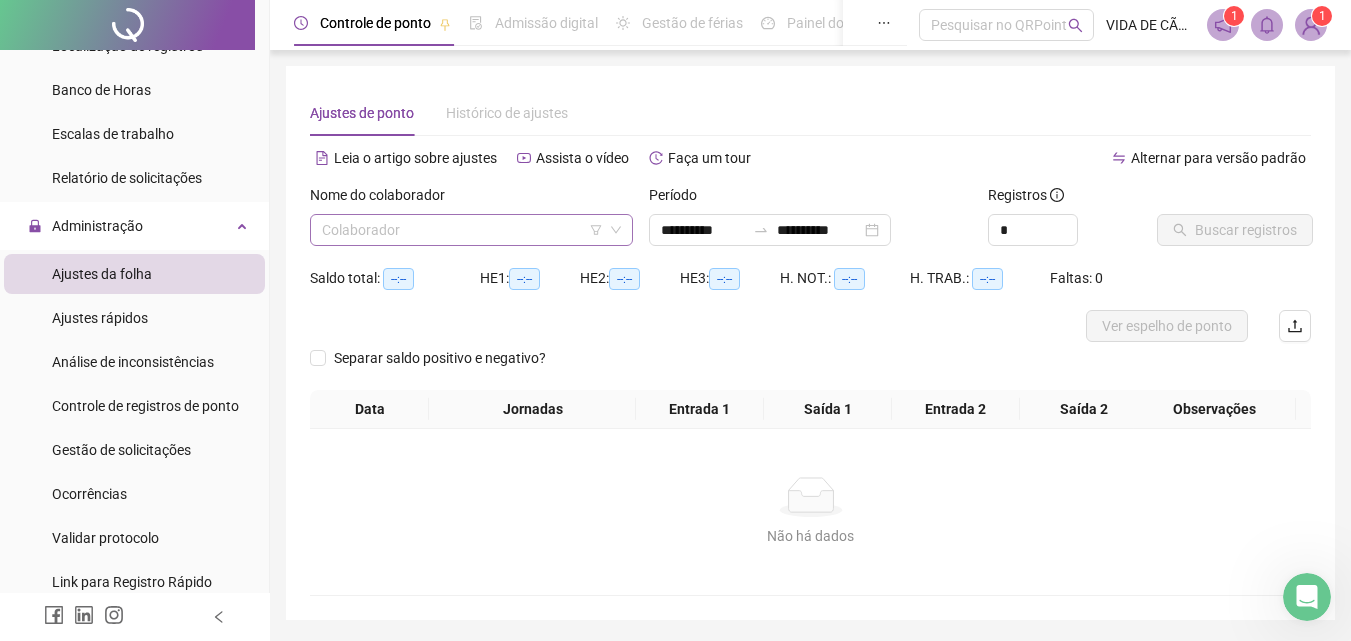click at bounding box center [462, 230] 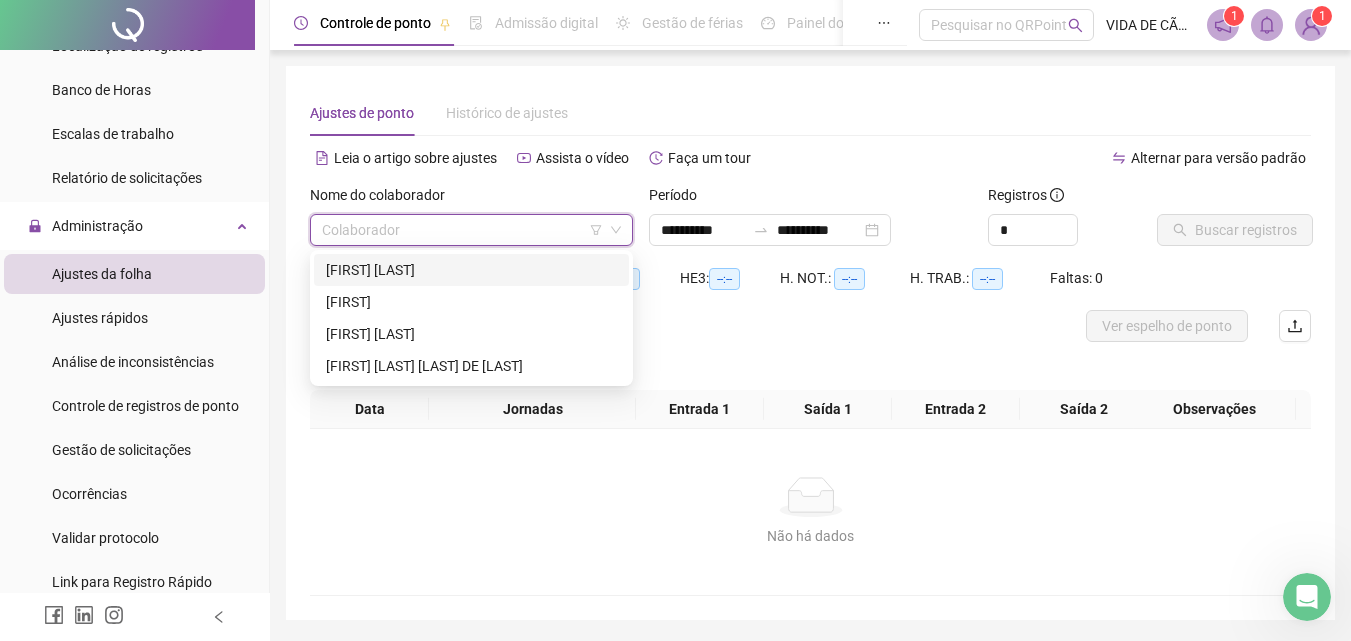 click on "[FIRST] [LAST]" at bounding box center (471, 270) 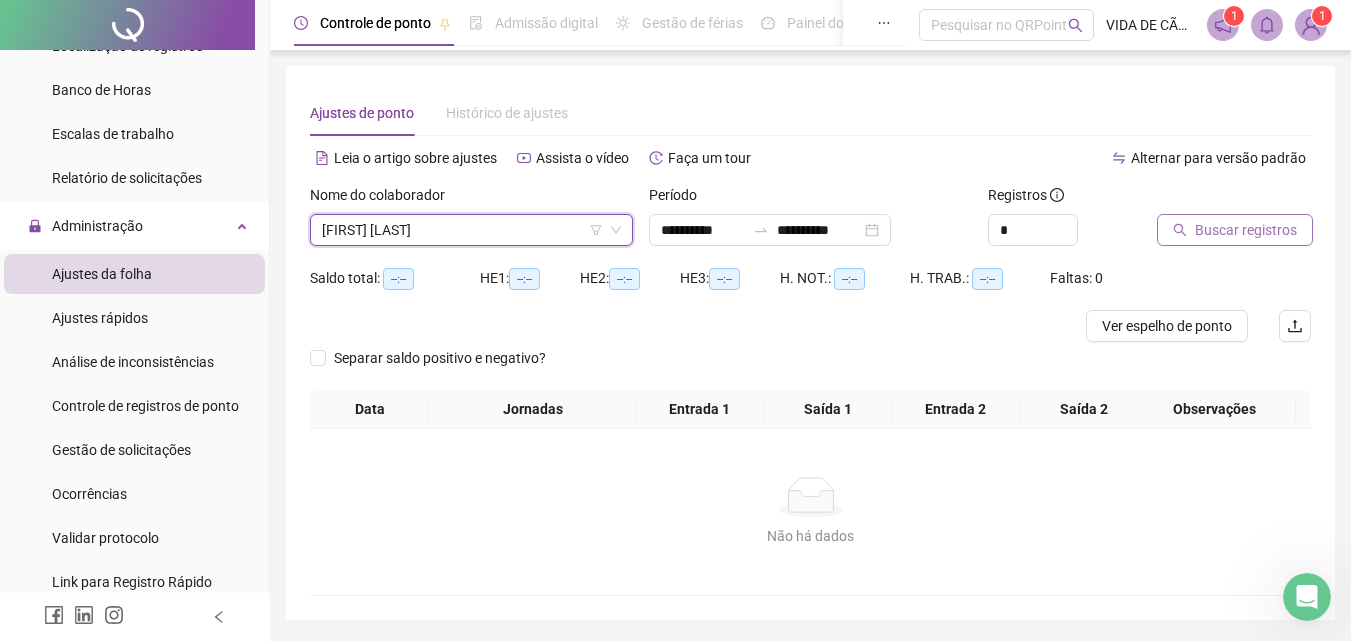 click on "Buscar registros" at bounding box center (1246, 230) 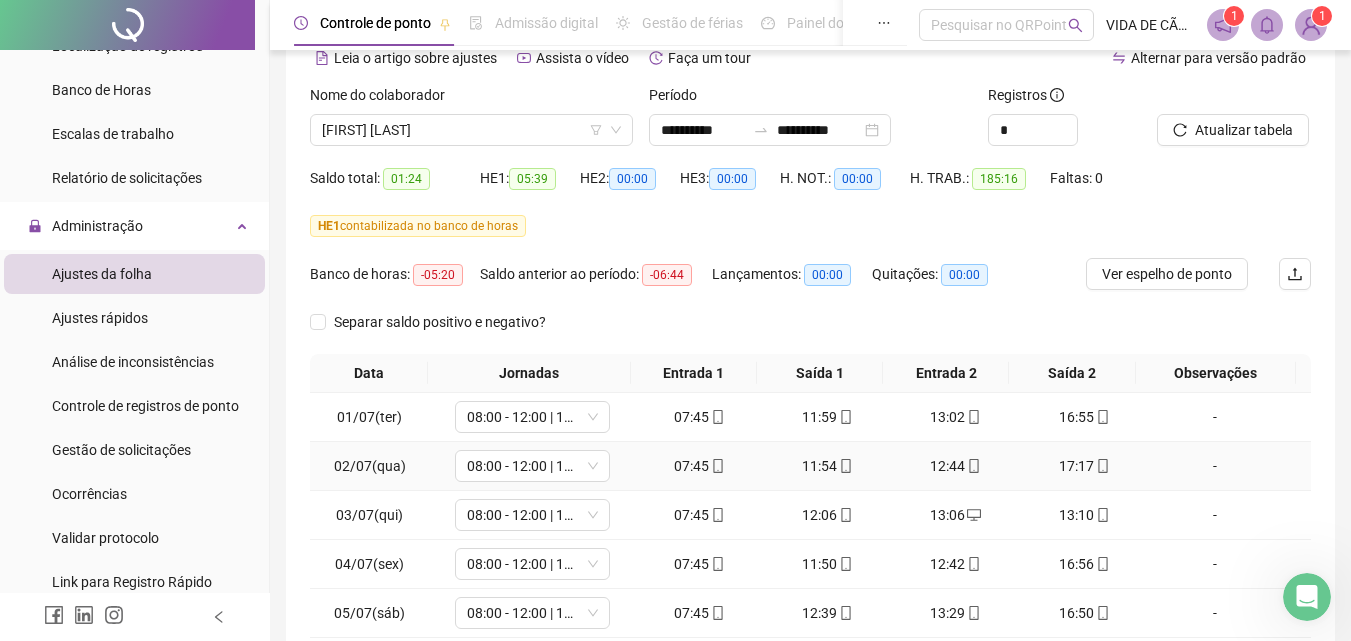 scroll, scrollTop: 300, scrollLeft: 0, axis: vertical 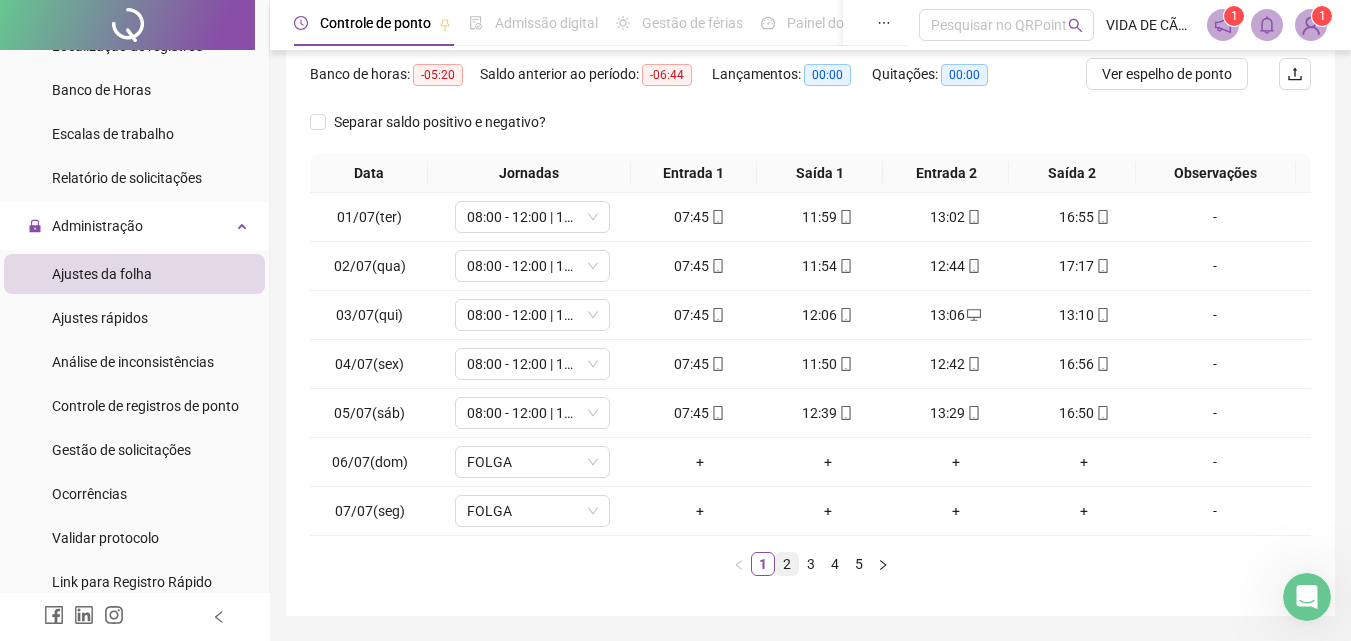 click on "2" at bounding box center (787, 564) 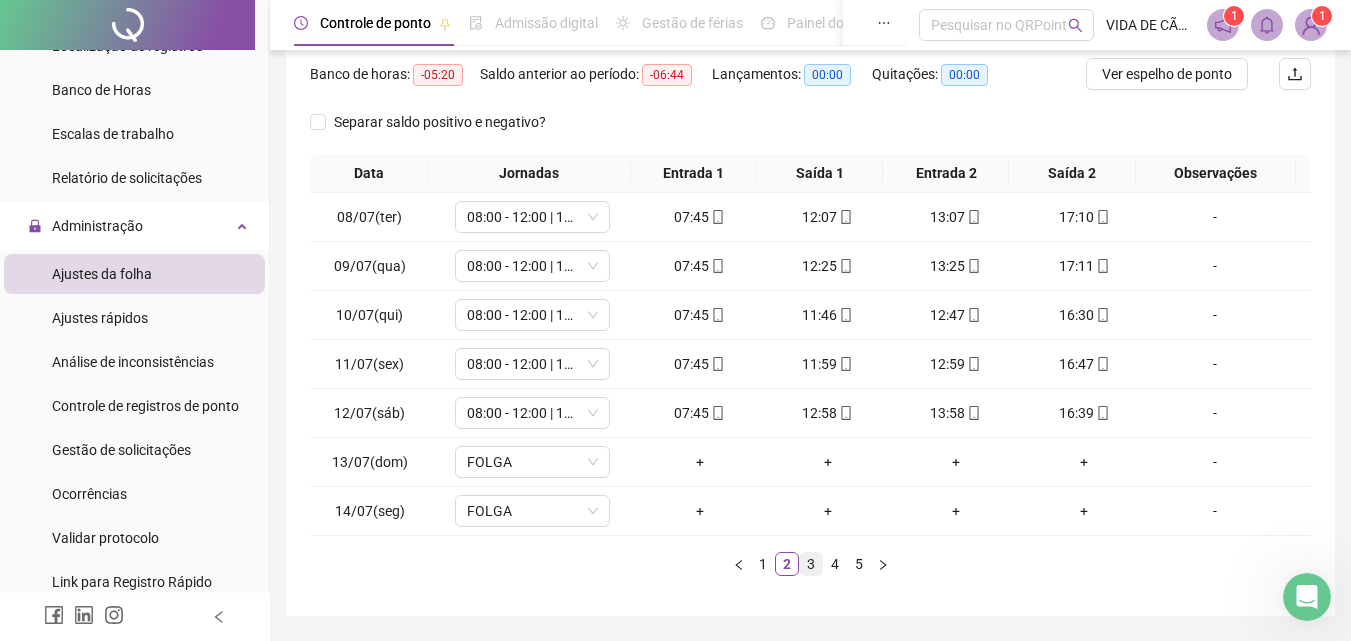 click on "3" at bounding box center [811, 564] 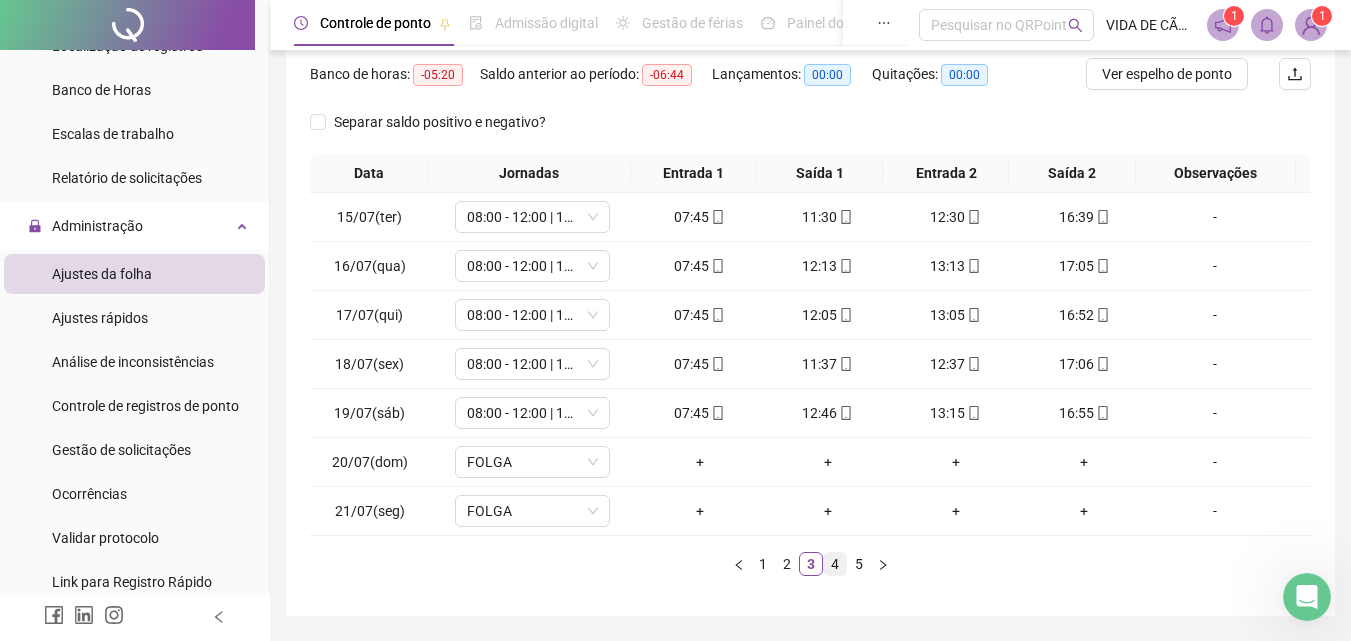 click on "4" at bounding box center (835, 564) 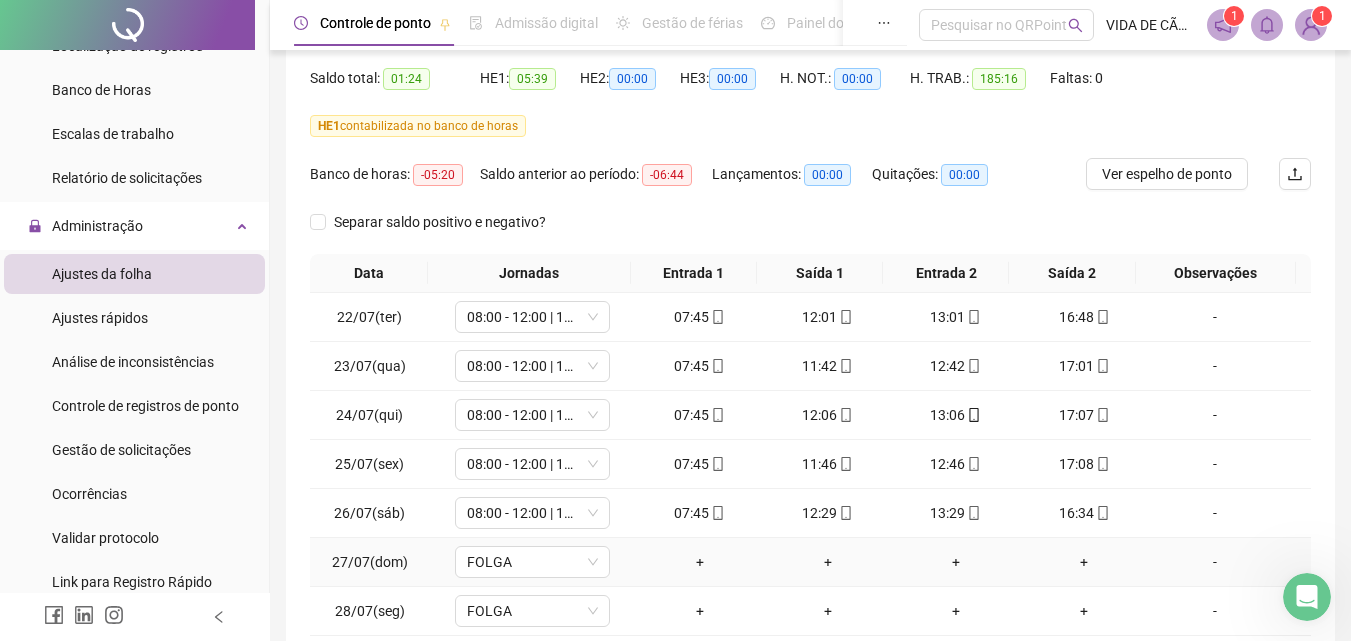 scroll, scrollTop: 300, scrollLeft: 0, axis: vertical 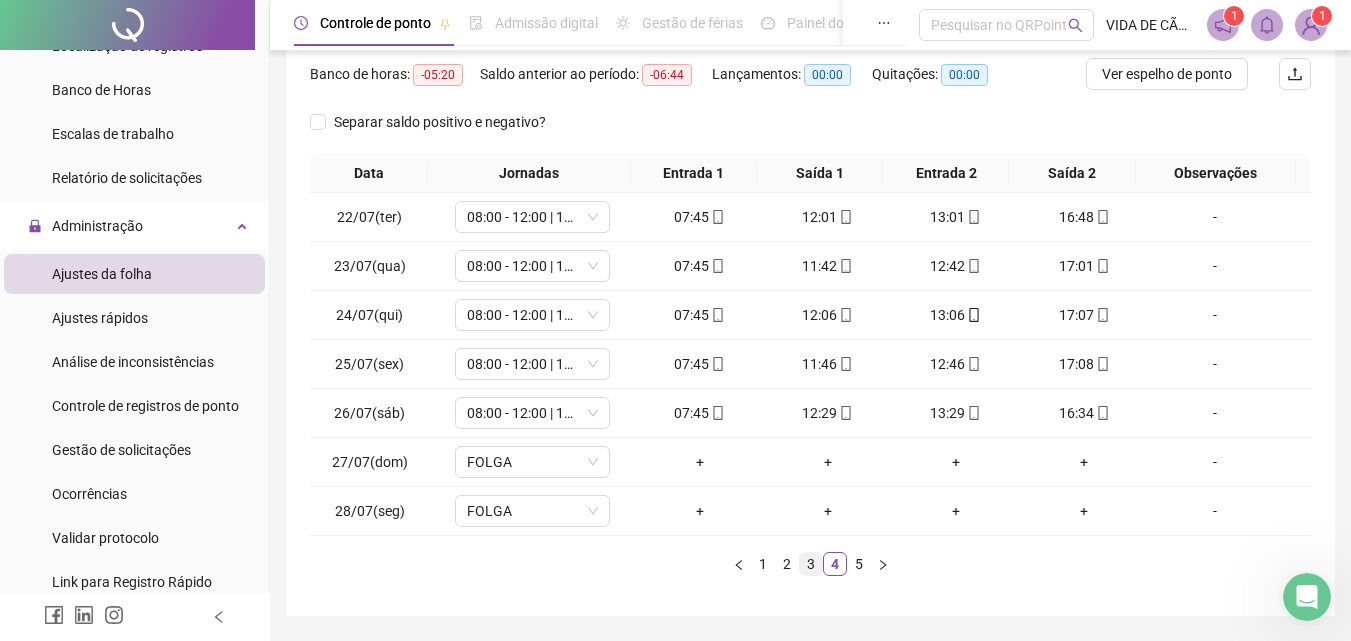 click on "3" at bounding box center [811, 564] 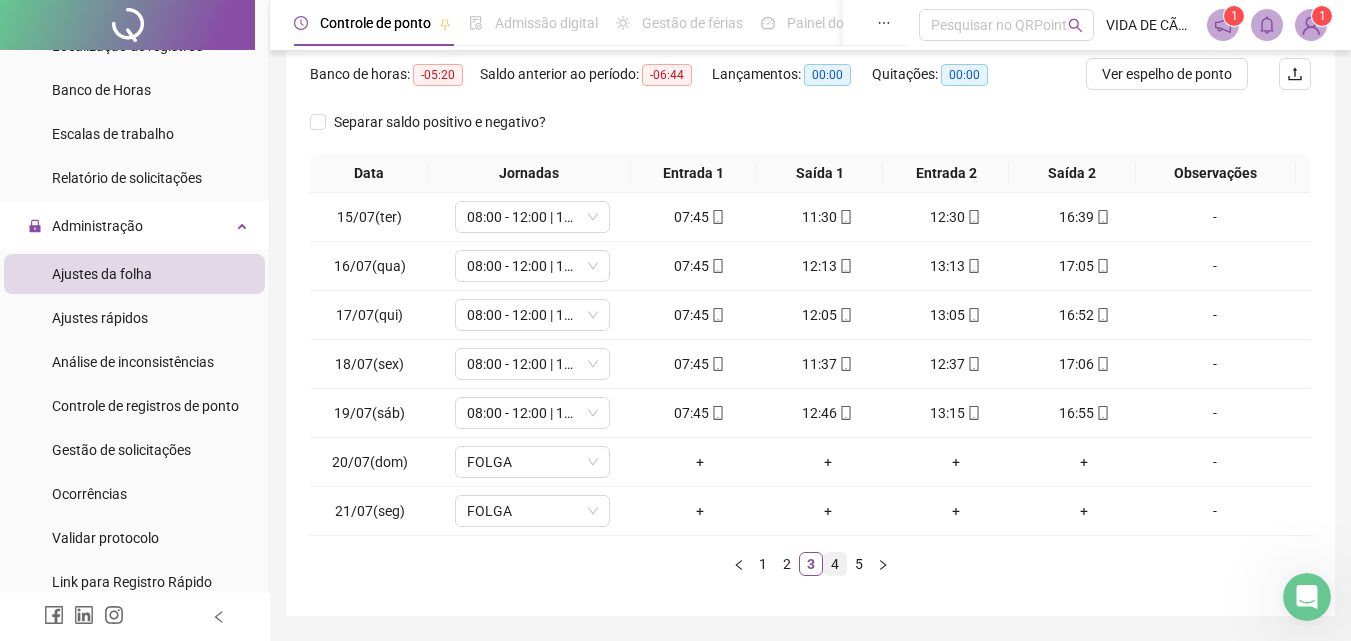 click on "4" at bounding box center (835, 564) 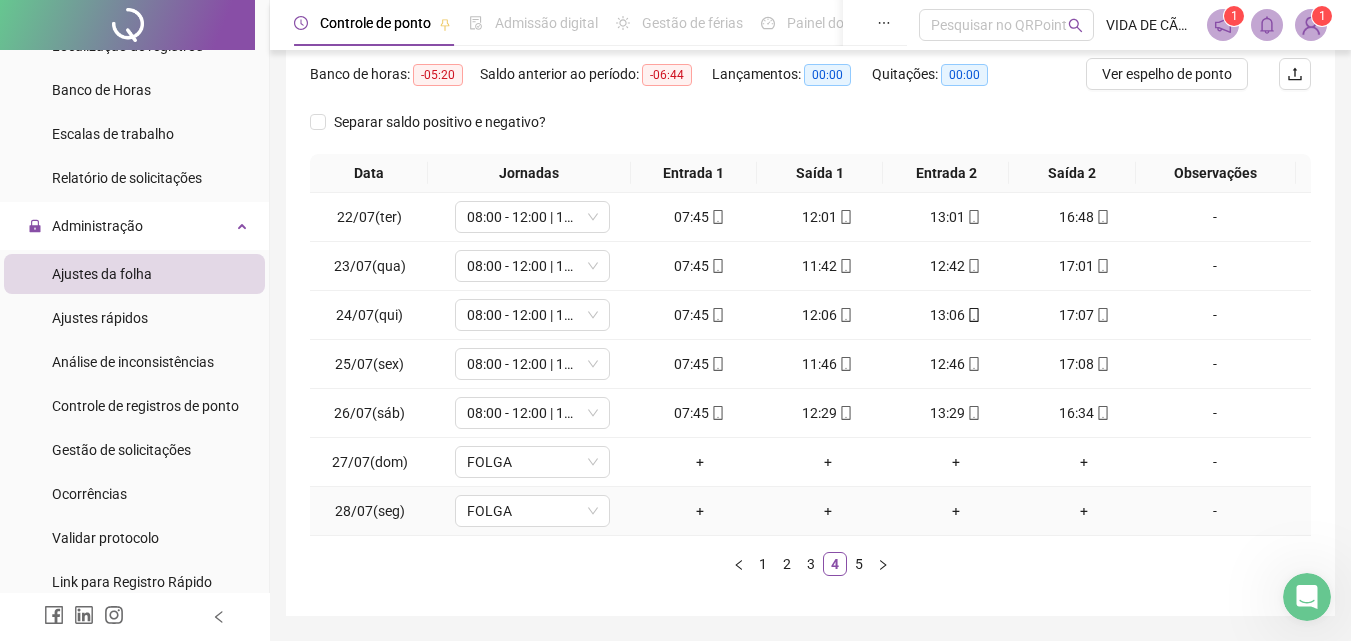 scroll, scrollTop: 361, scrollLeft: 0, axis: vertical 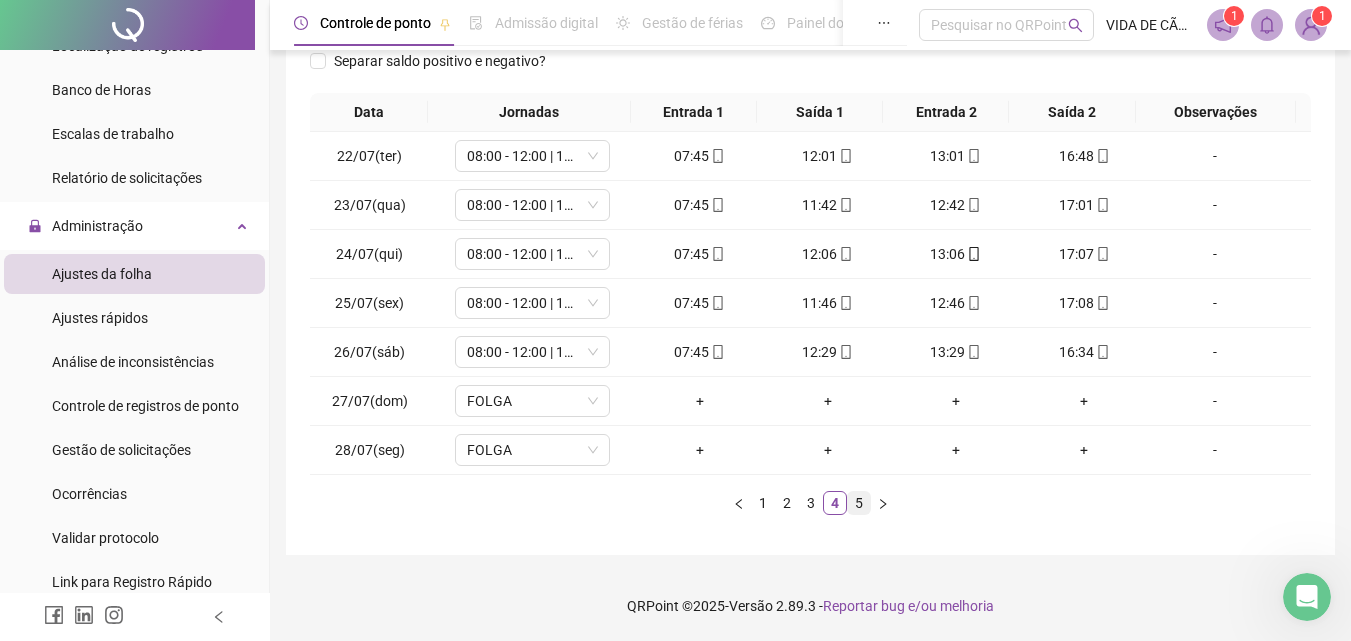 click on "5" at bounding box center (859, 503) 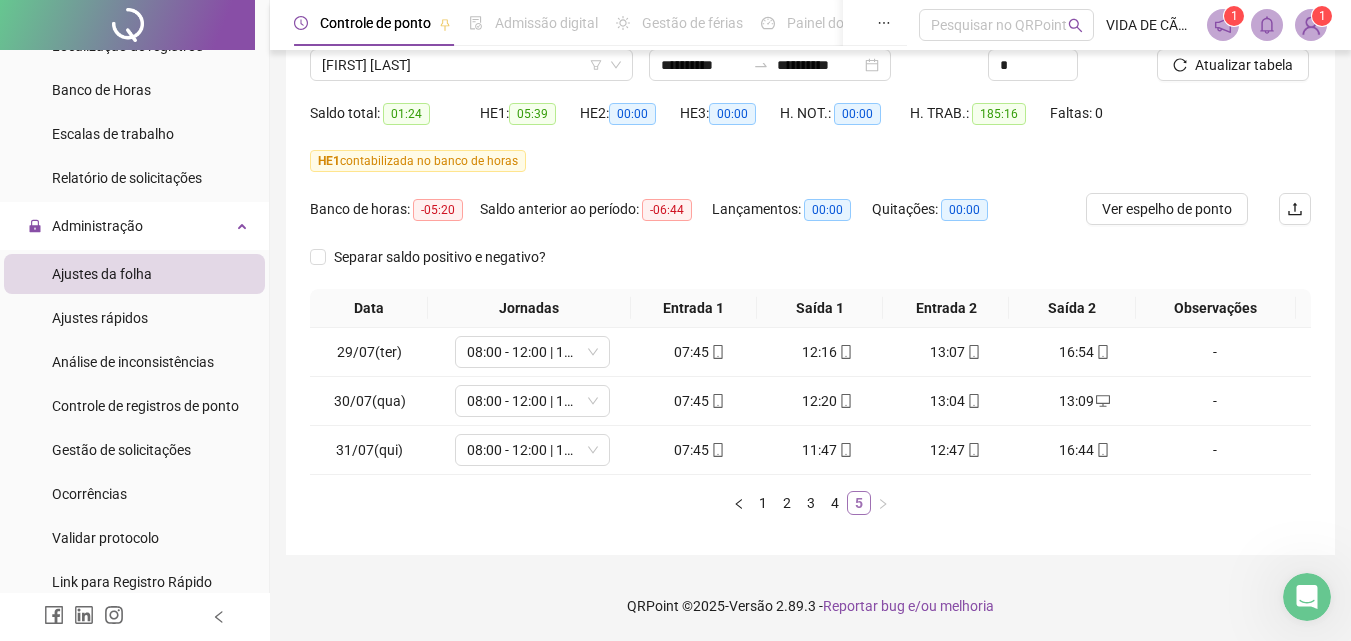 scroll, scrollTop: 165, scrollLeft: 0, axis: vertical 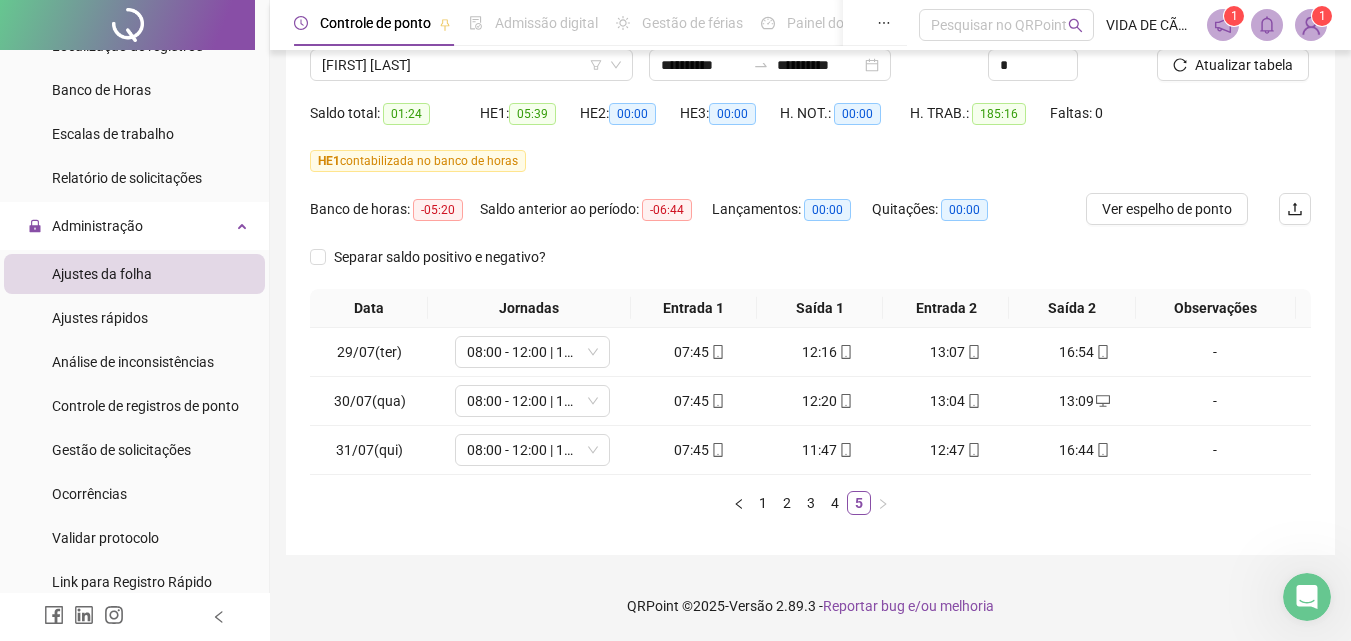 click on "**********" at bounding box center (810, 238) 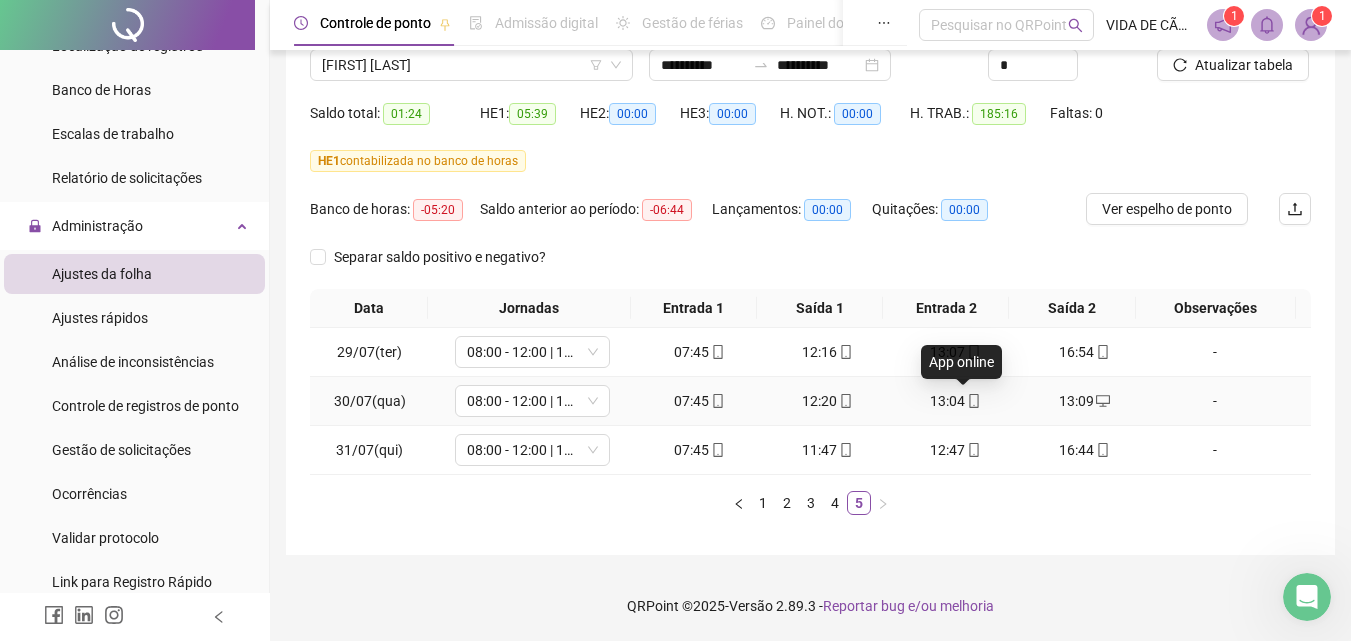 drag, startPoint x: 956, startPoint y: 400, endPoint x: 935, endPoint y: 402, distance: 21.095022 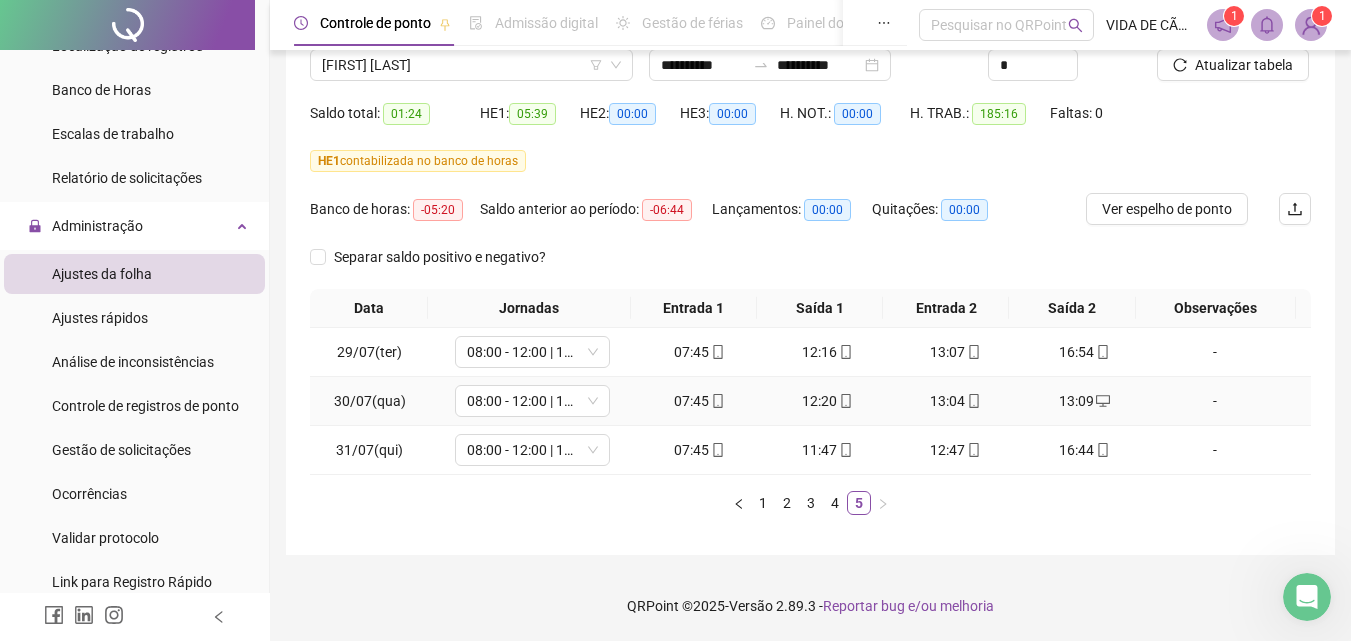 click on "13:04" at bounding box center [956, 401] 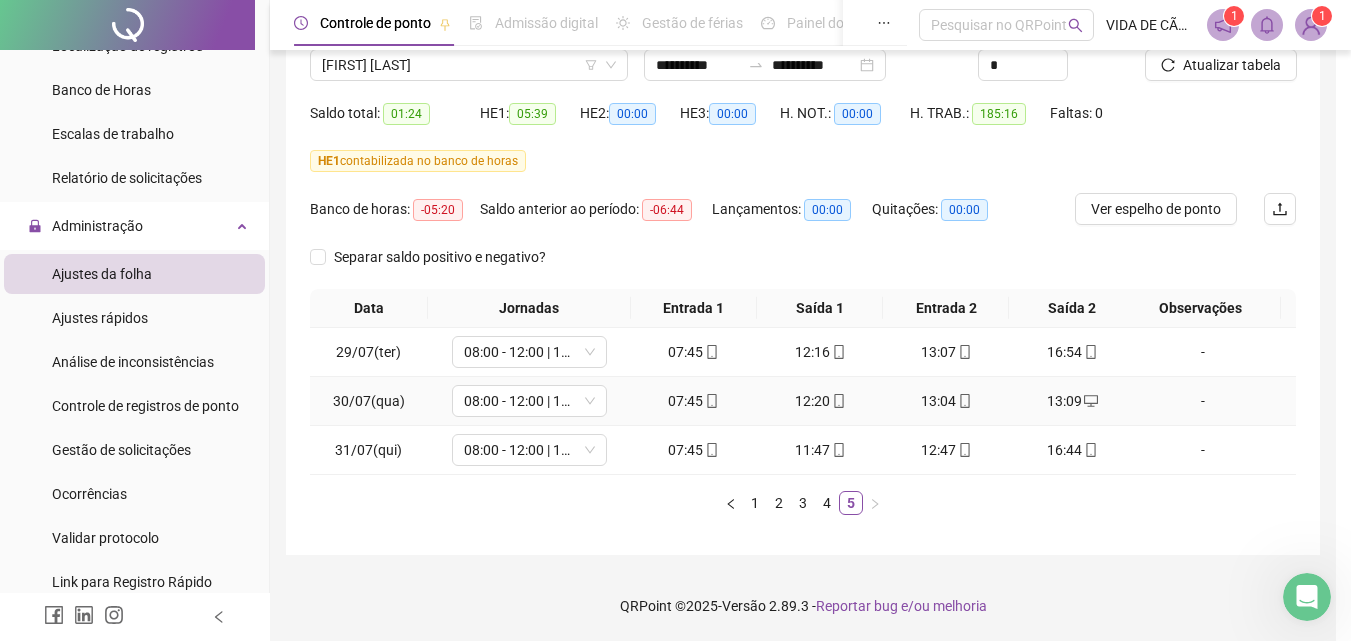 type on "**********" 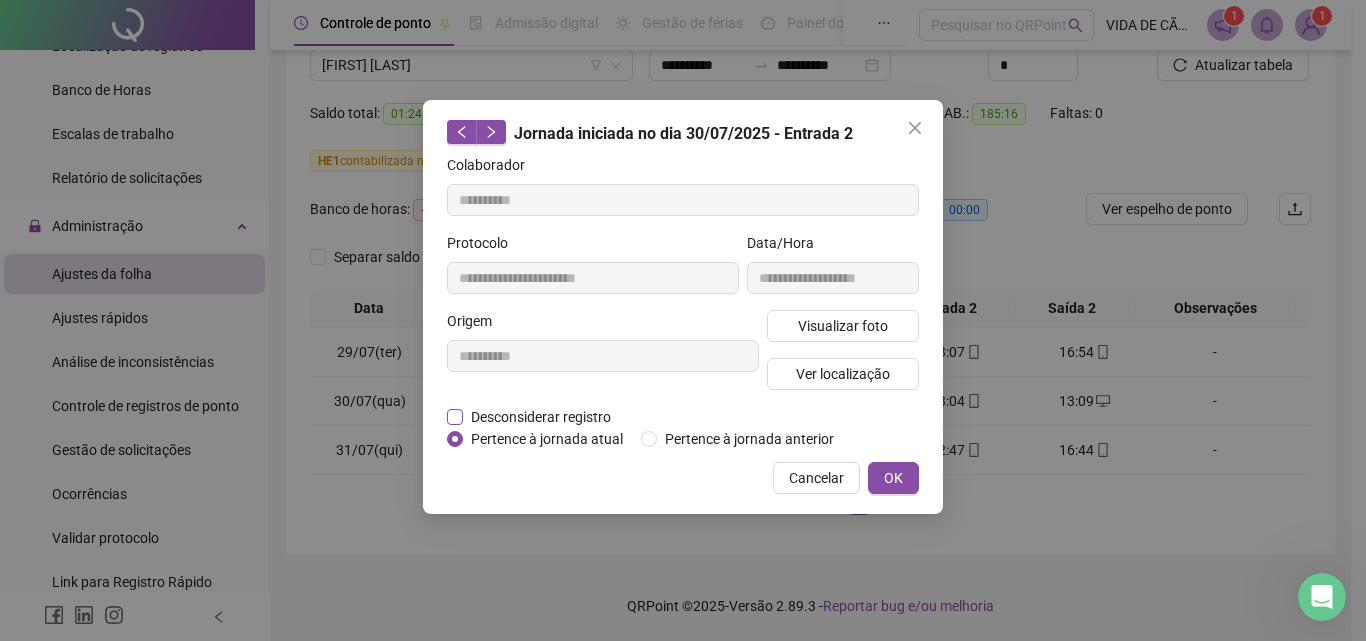 click on "Desconsiderar registro" at bounding box center (541, 417) 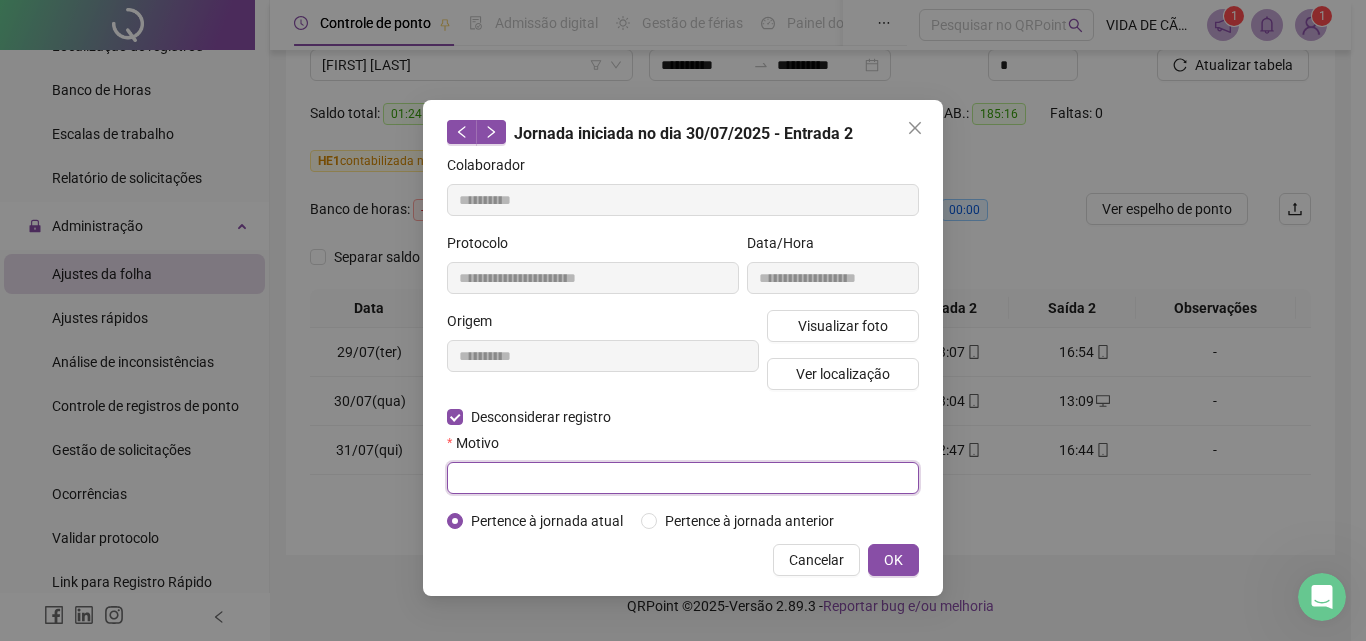 click at bounding box center (683, 478) 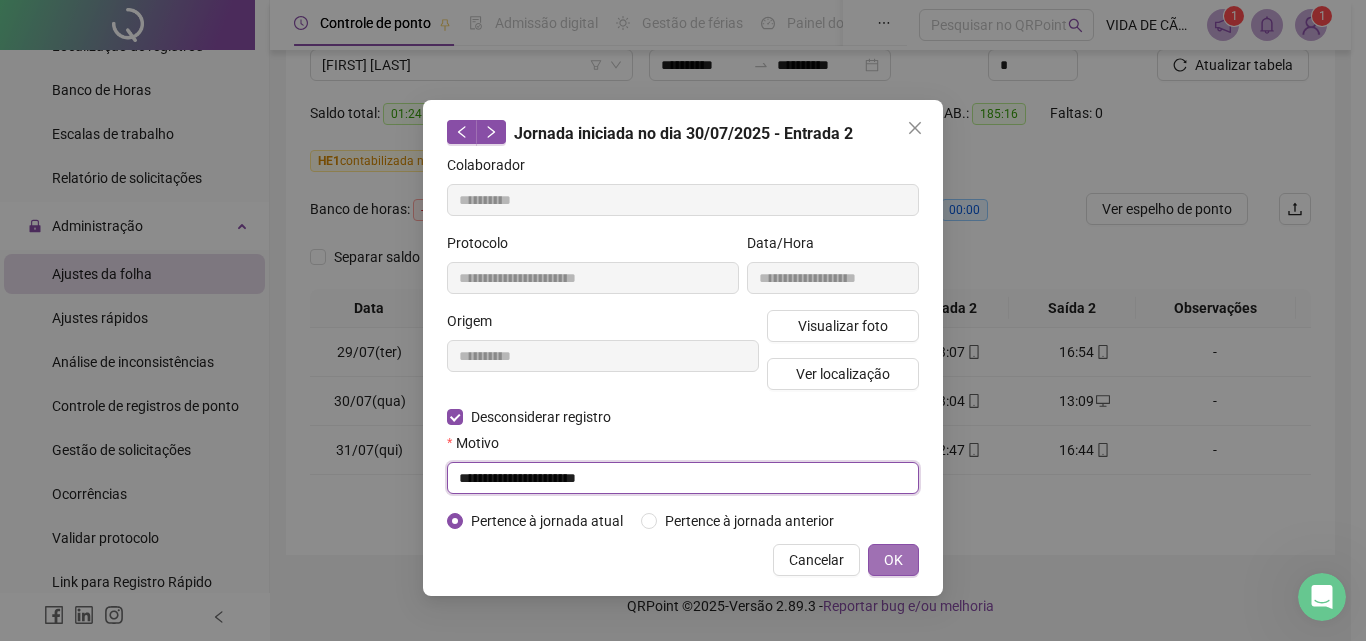 type on "**********" 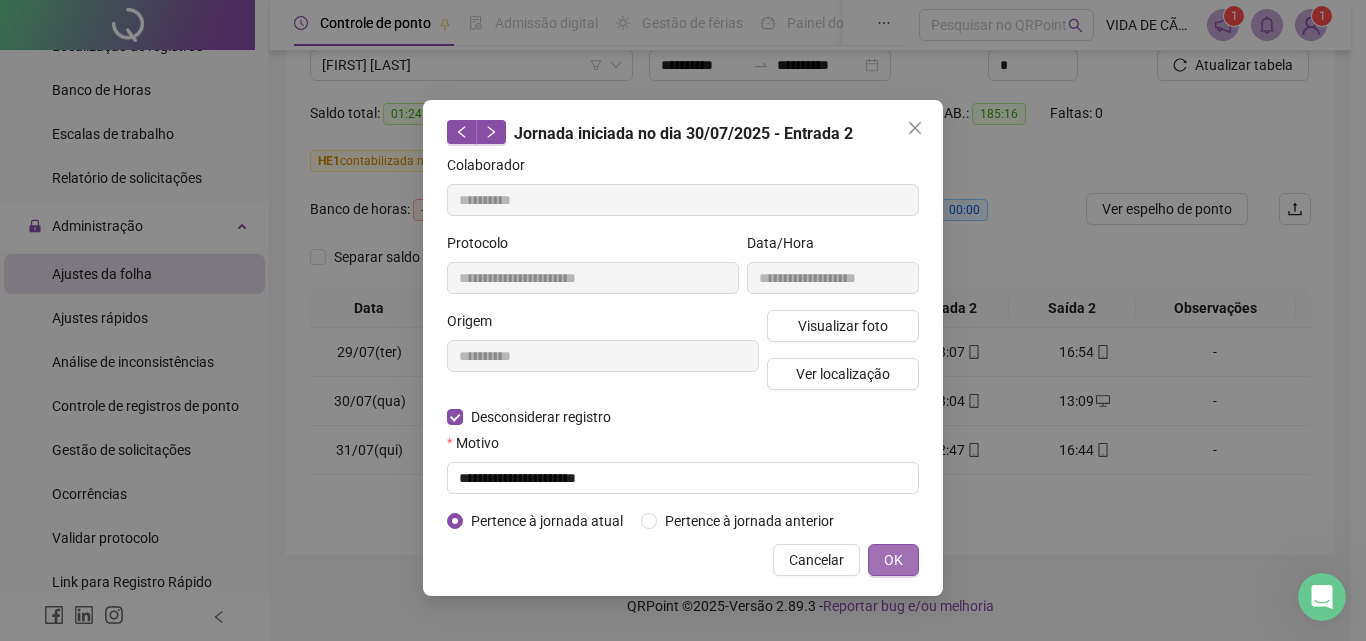 click on "OK" at bounding box center [893, 560] 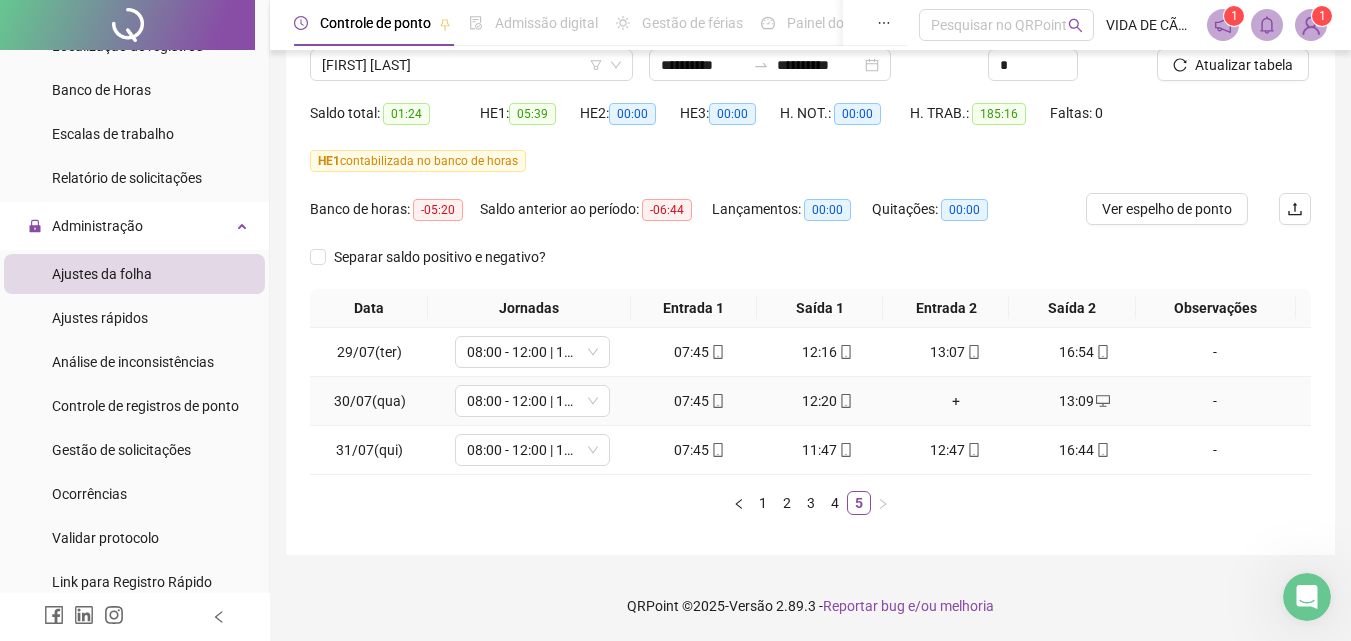 click on "+" at bounding box center (956, 401) 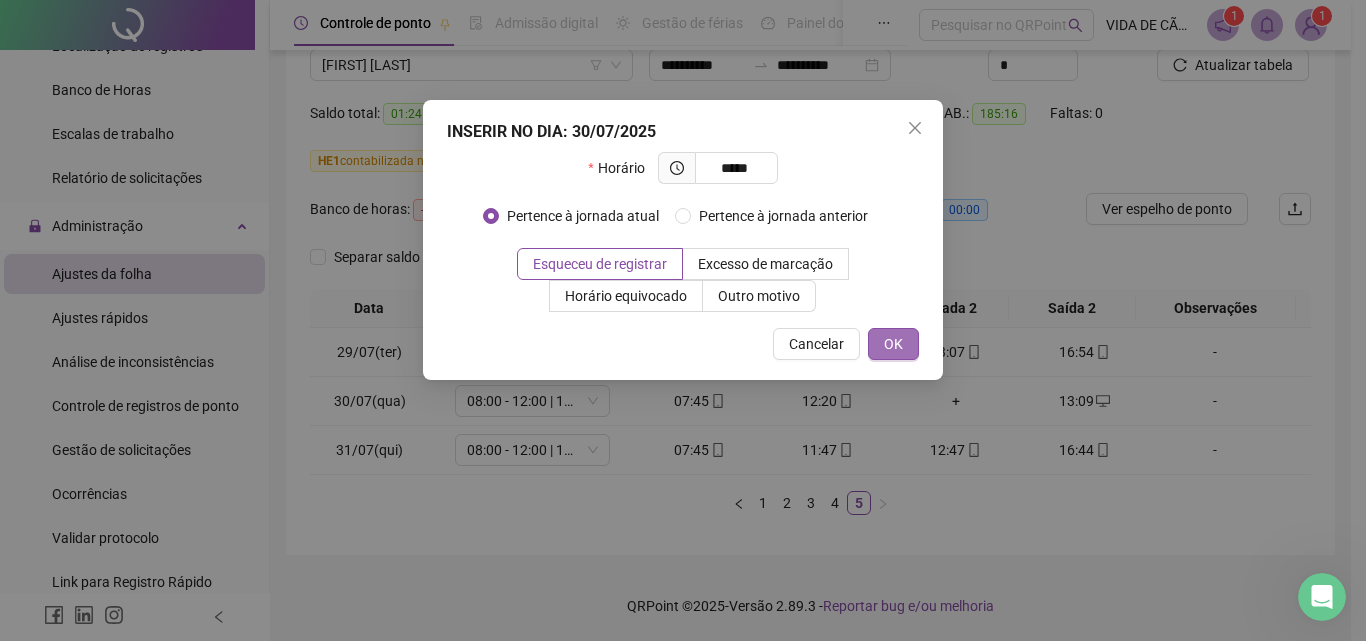 type on "*****" 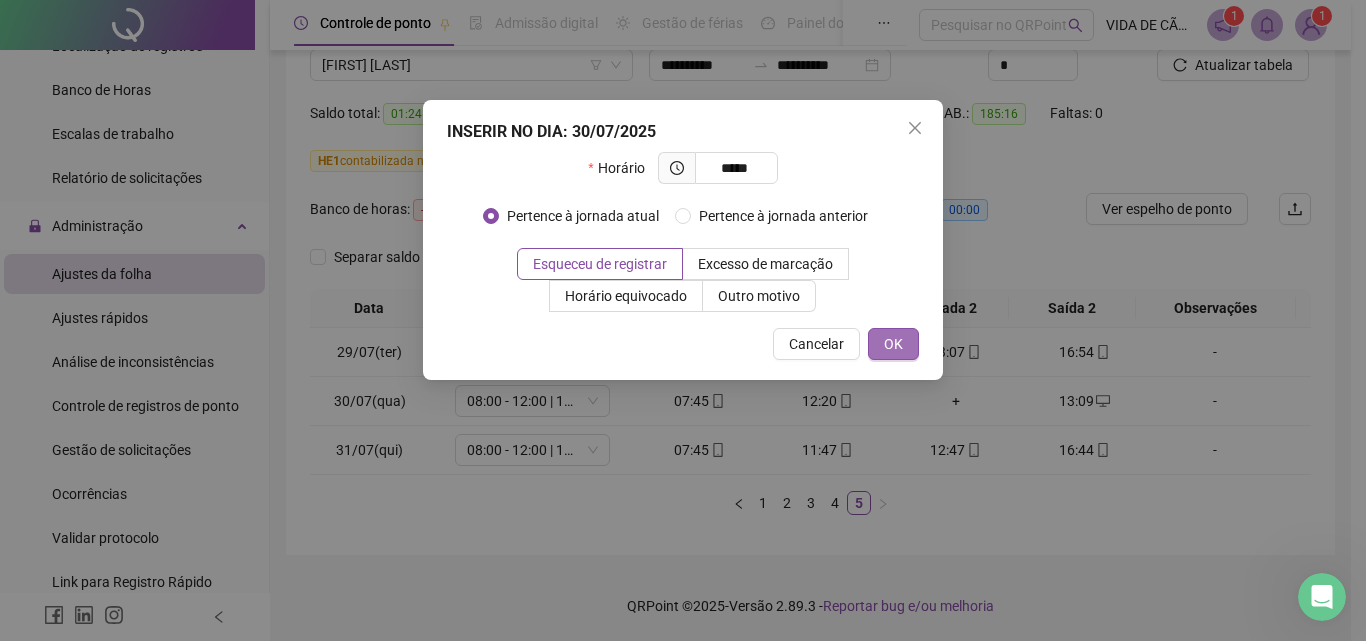 click on "OK" at bounding box center [893, 344] 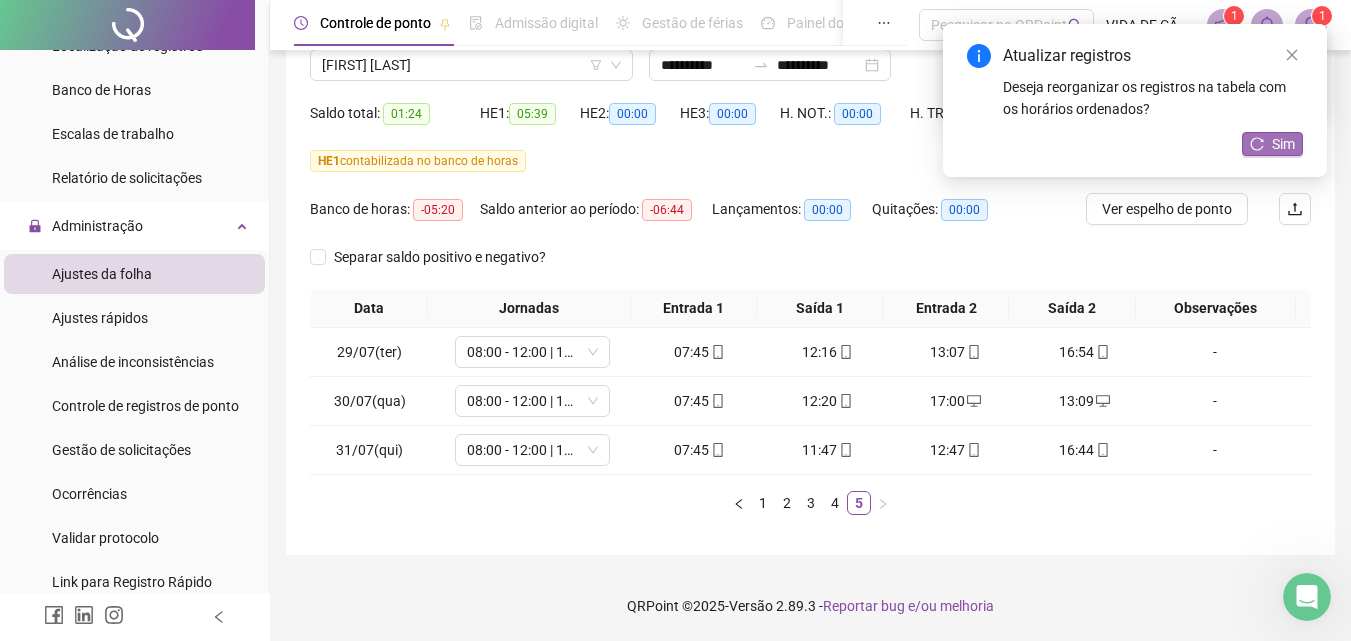 click on "Sim" at bounding box center [1283, 144] 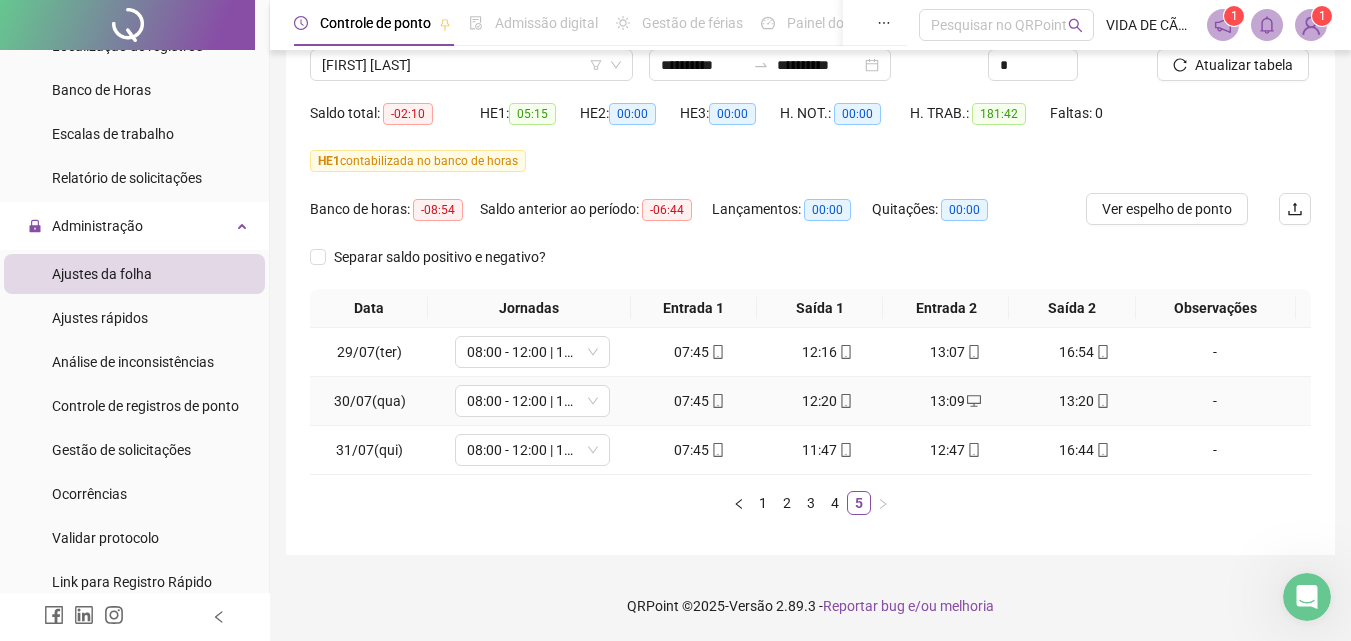 scroll, scrollTop: 0, scrollLeft: 0, axis: both 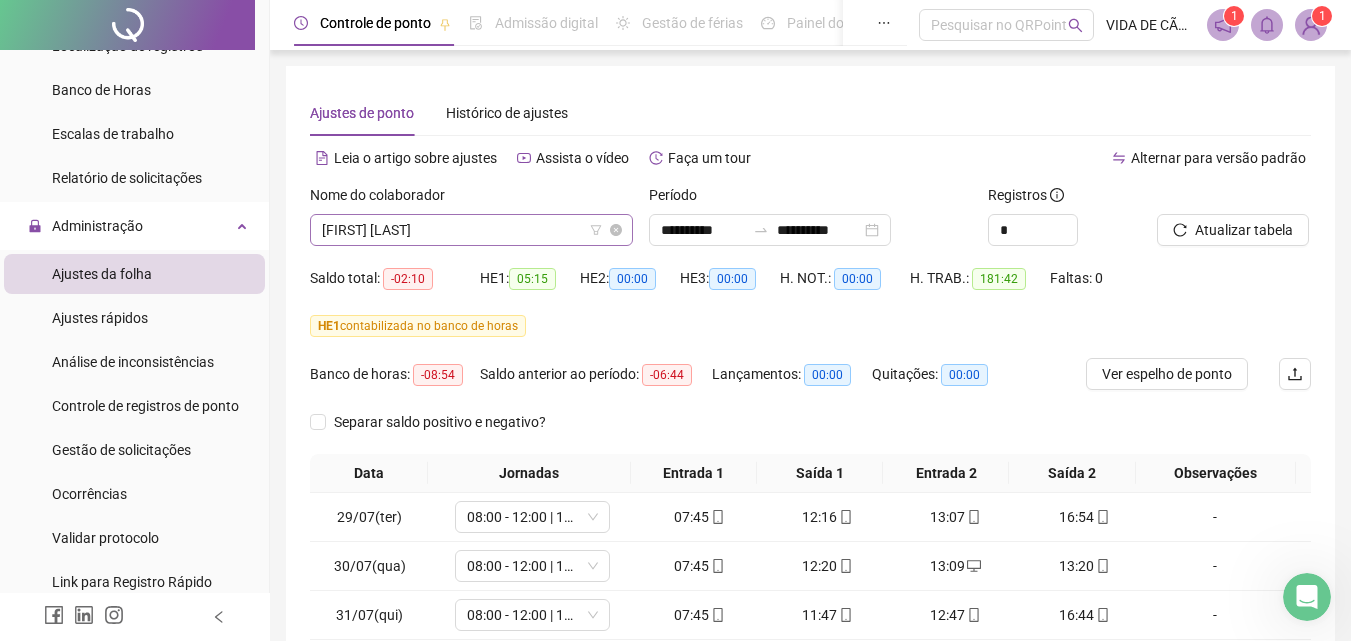 click on "[FIRST] [LAST]" at bounding box center [471, 230] 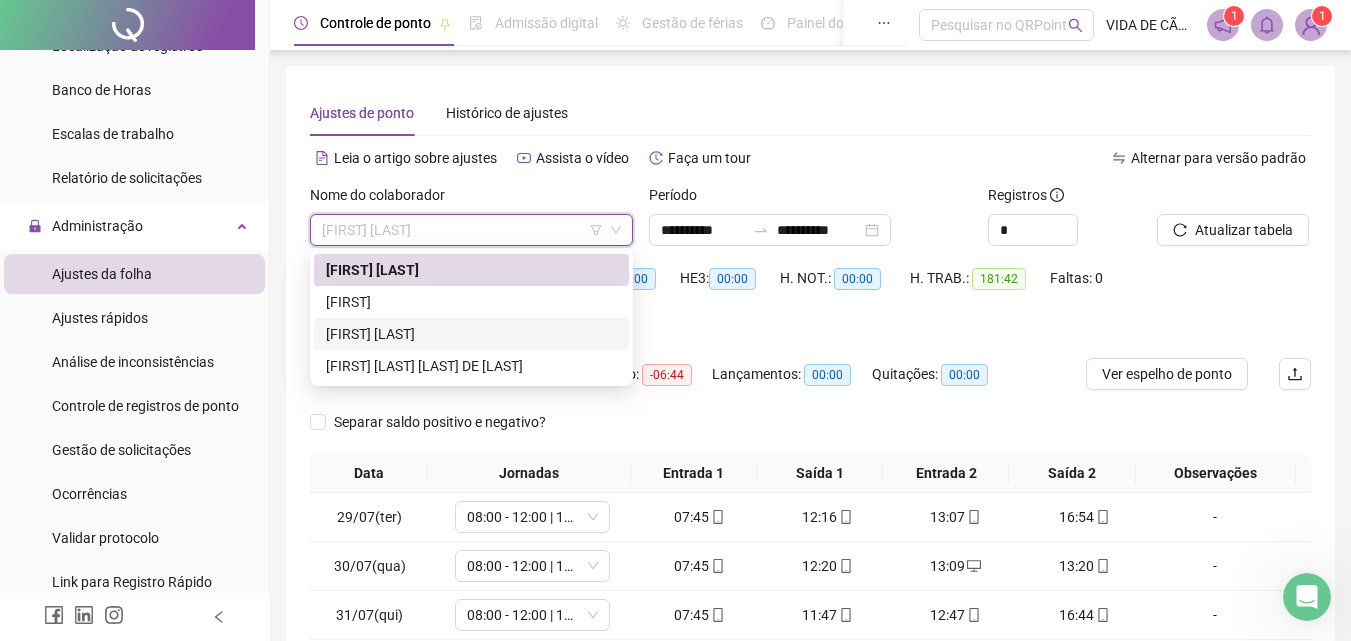 click on "[FIRST] [LAST]" at bounding box center [471, 334] 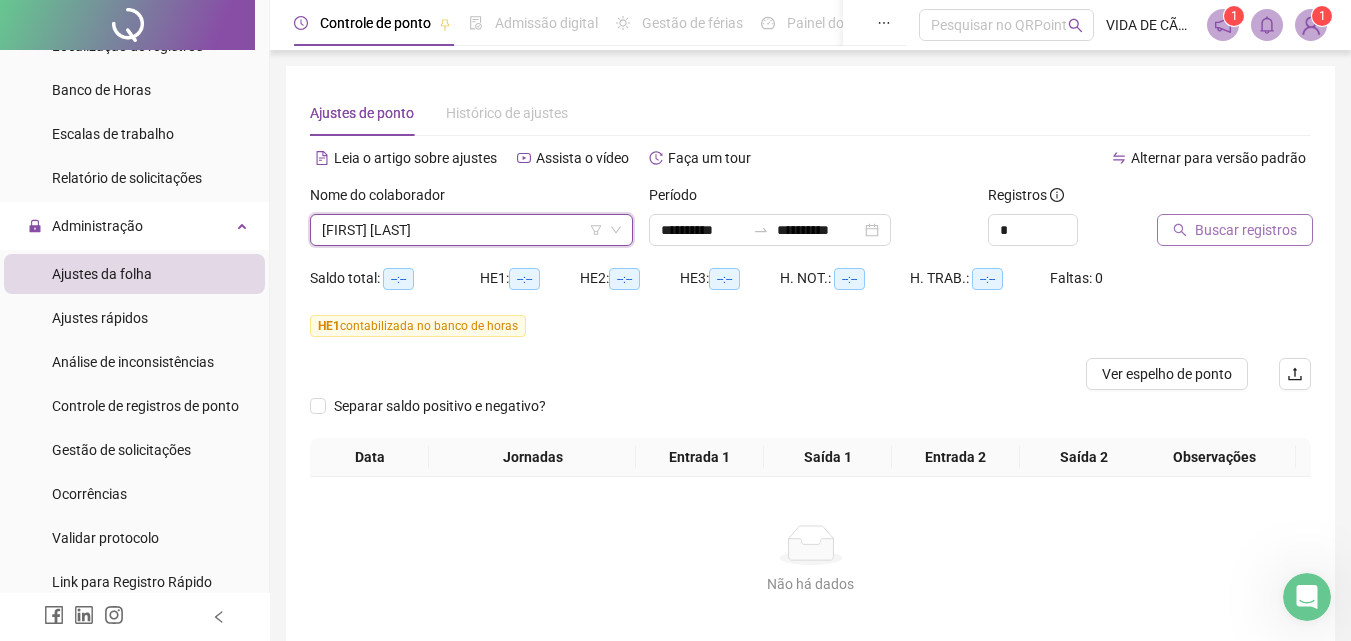 click 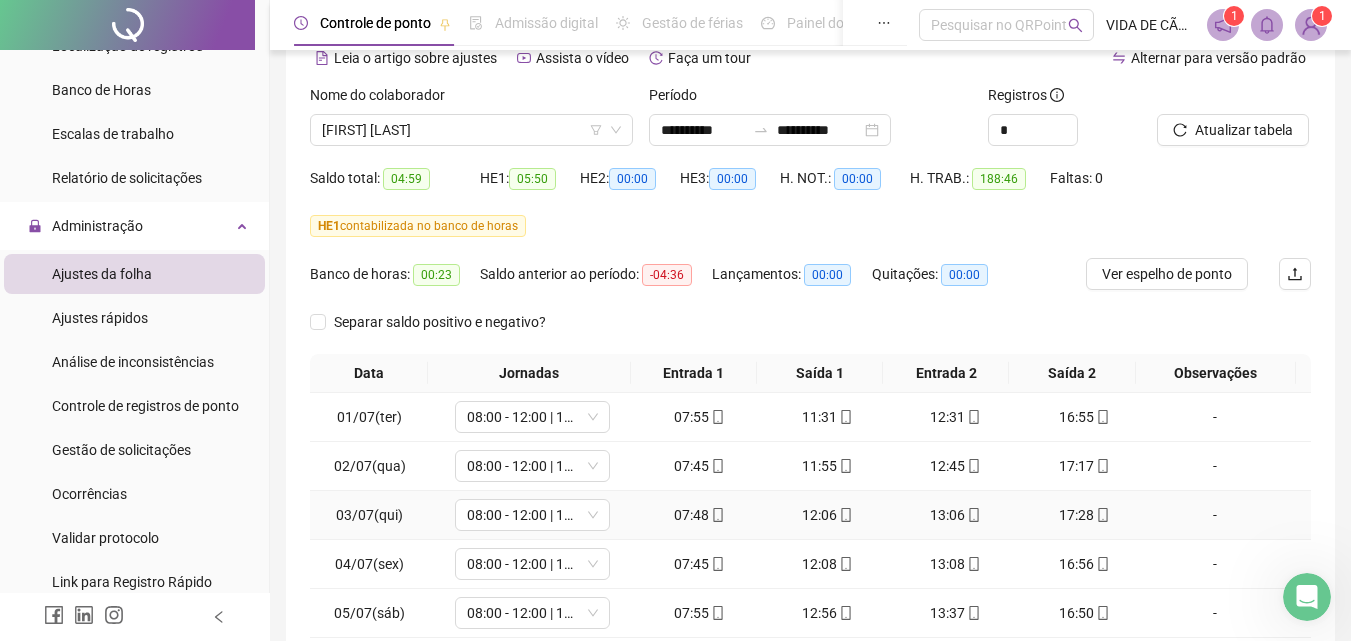 scroll, scrollTop: 300, scrollLeft: 0, axis: vertical 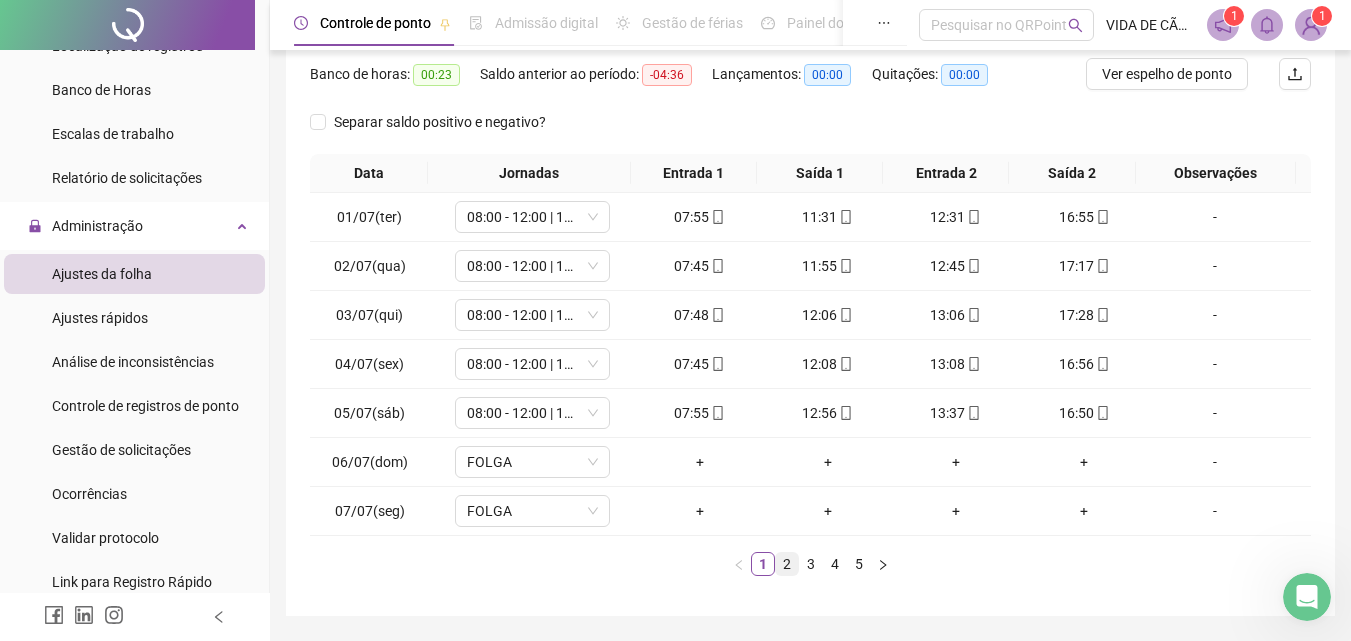 click on "2" at bounding box center [787, 564] 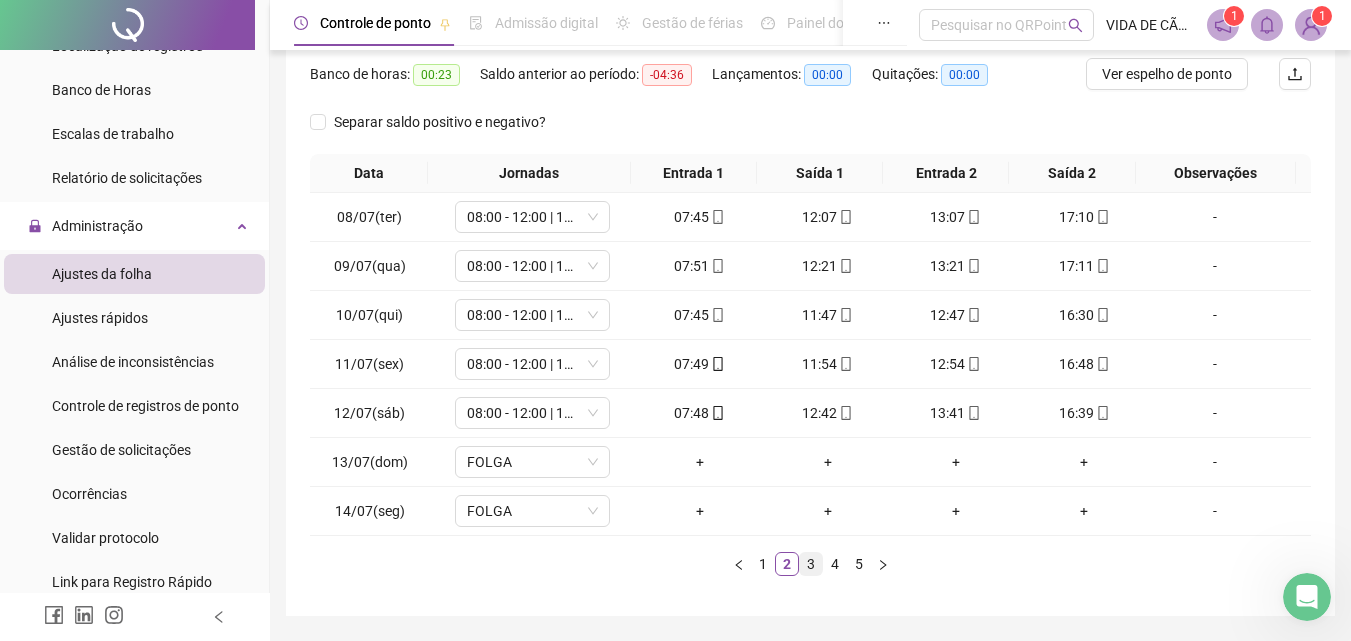 click on "3" at bounding box center (811, 564) 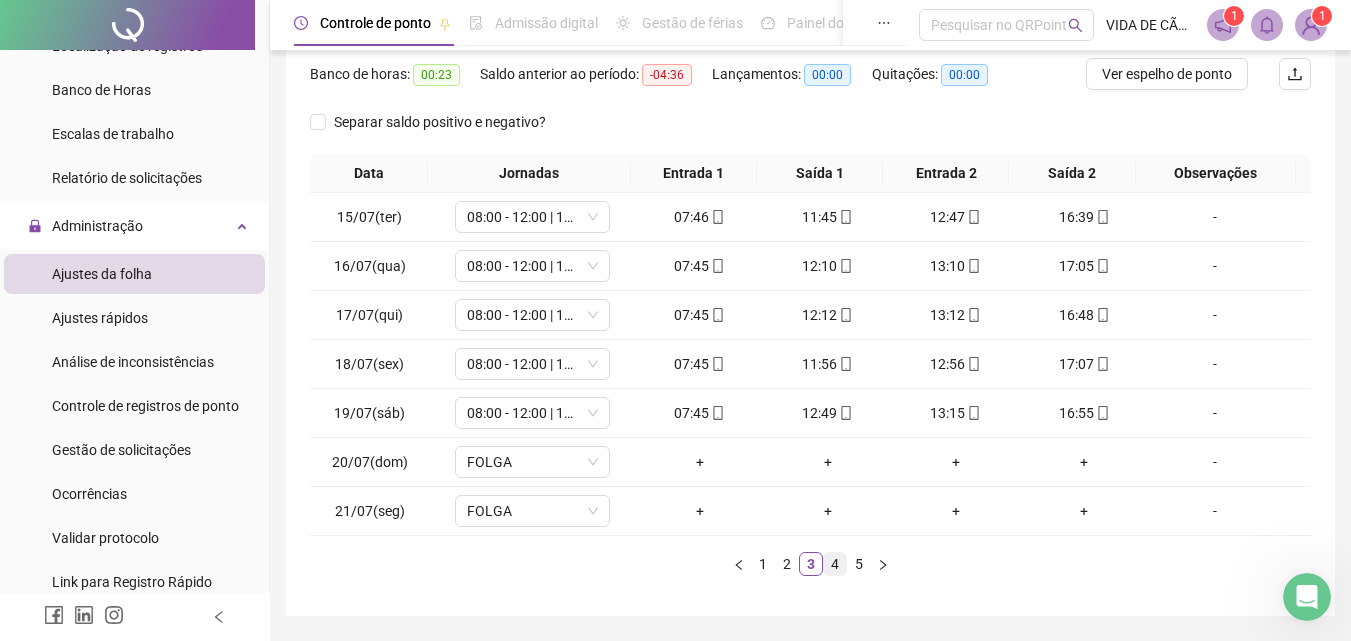 click on "4" at bounding box center (835, 564) 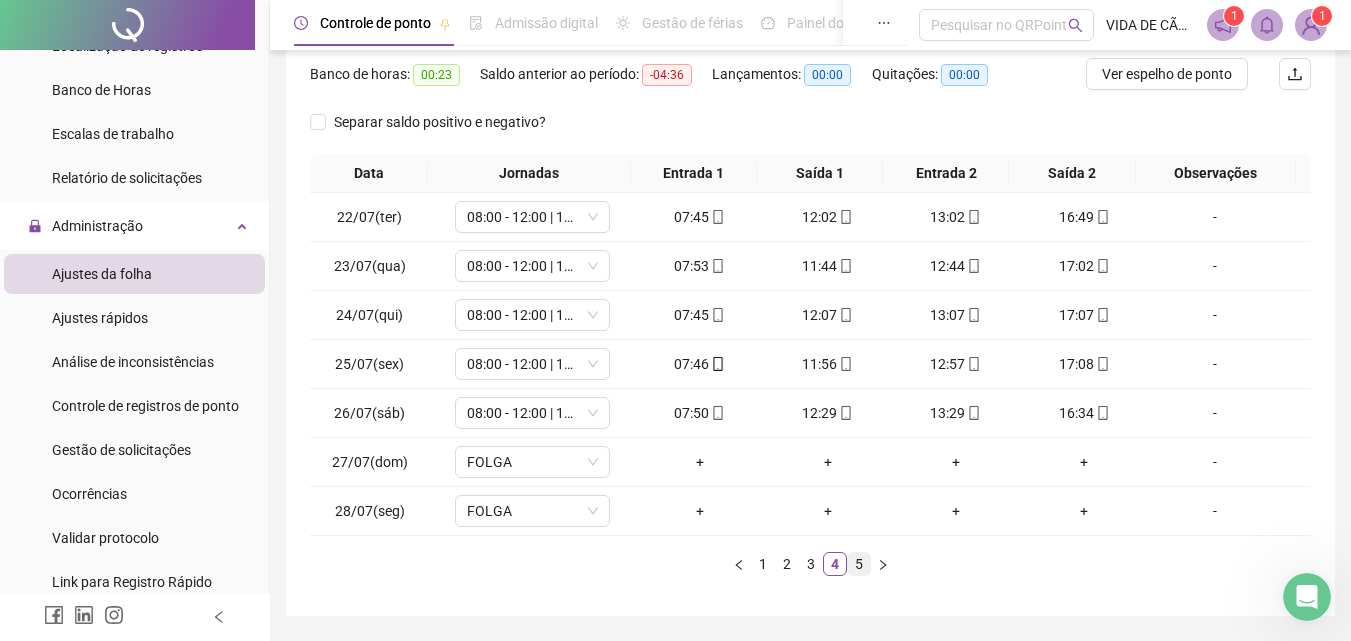 click on "5" at bounding box center [859, 564] 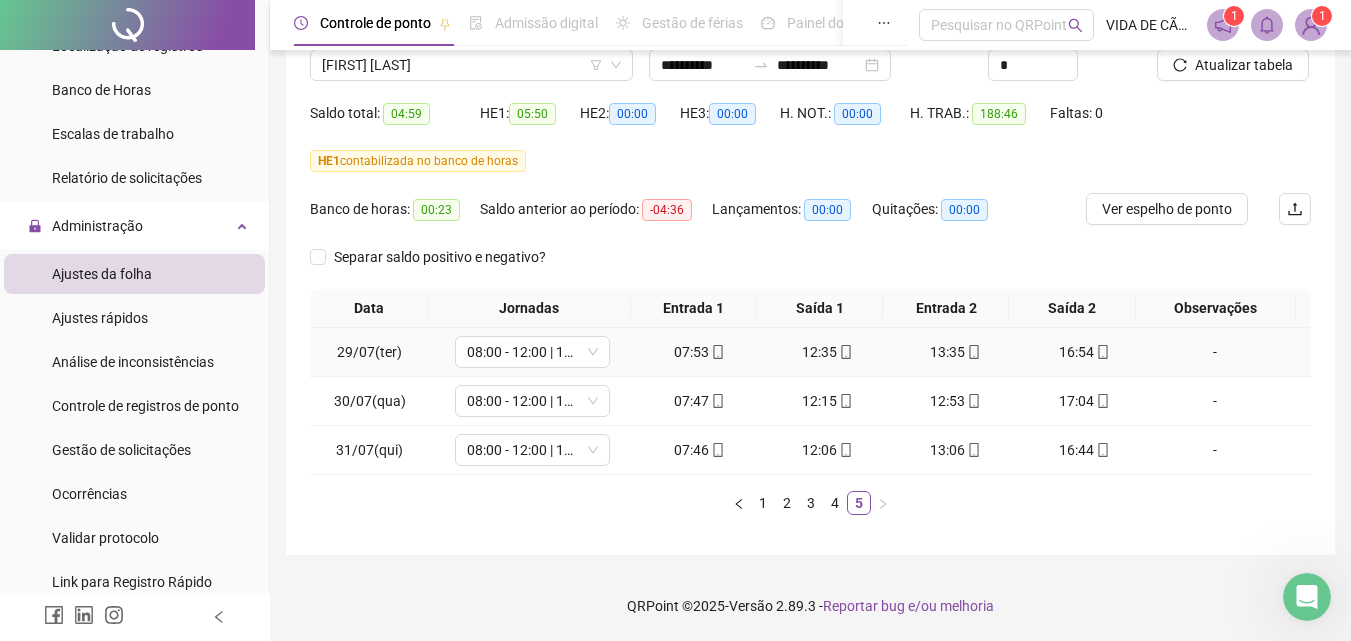 scroll, scrollTop: 65, scrollLeft: 0, axis: vertical 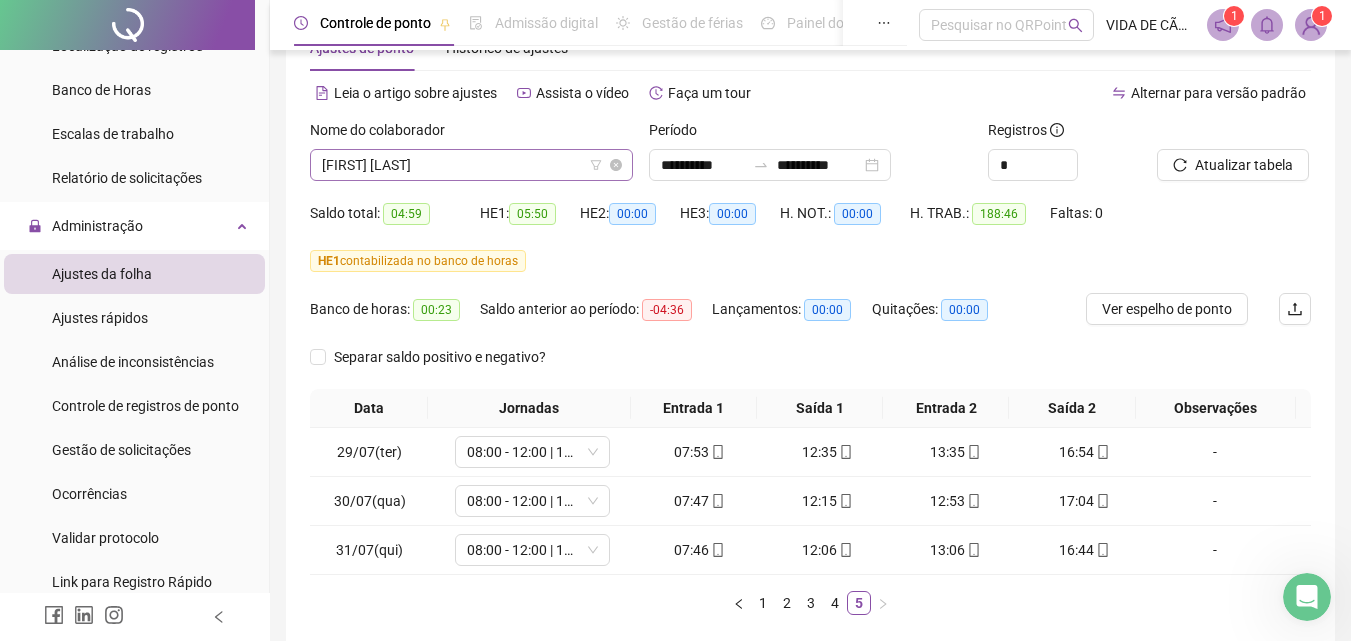 click on "[FIRST] [LAST]" at bounding box center [471, 165] 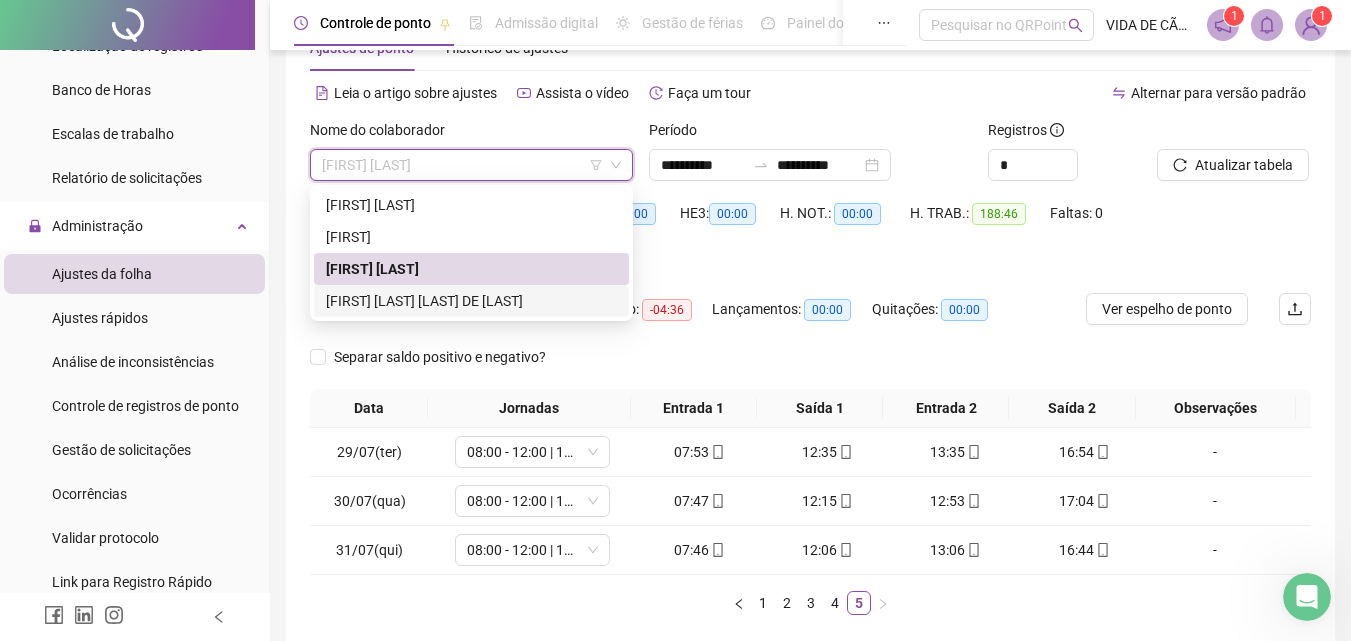 click on "[FIRST] [LAST] [LAST] DE [LAST]" at bounding box center (471, 301) 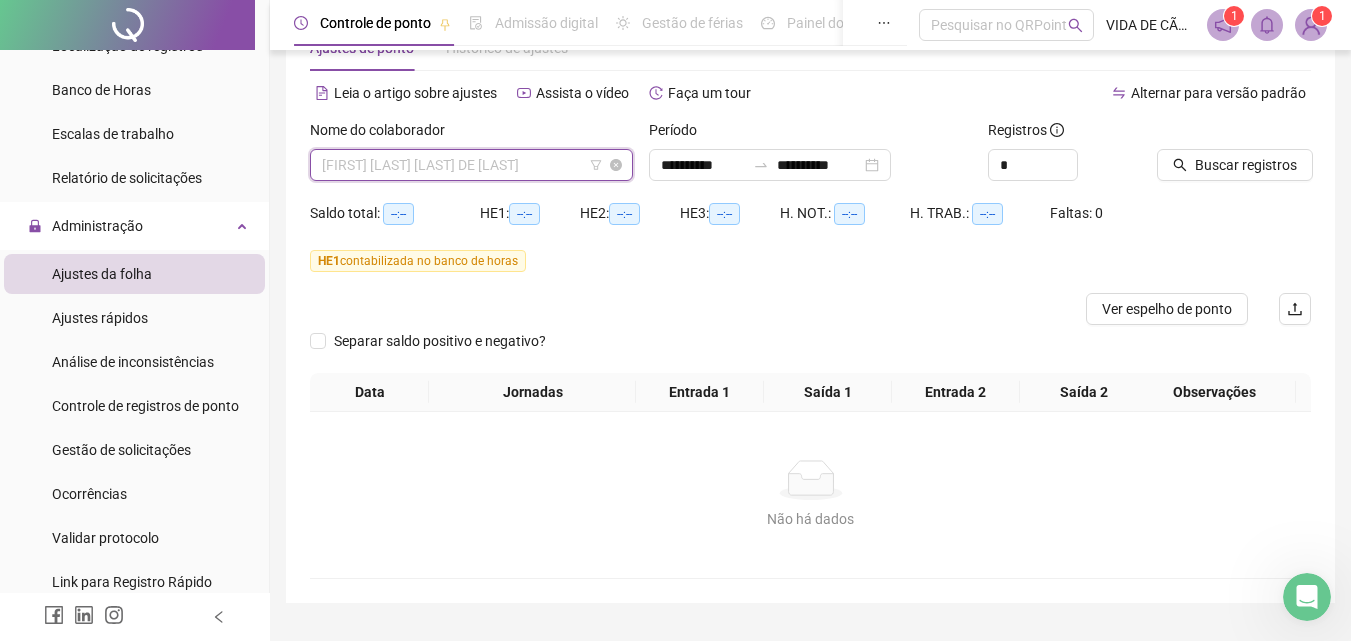 click on "[FIRST] [LAST] [LAST] DE [LAST]" at bounding box center (471, 165) 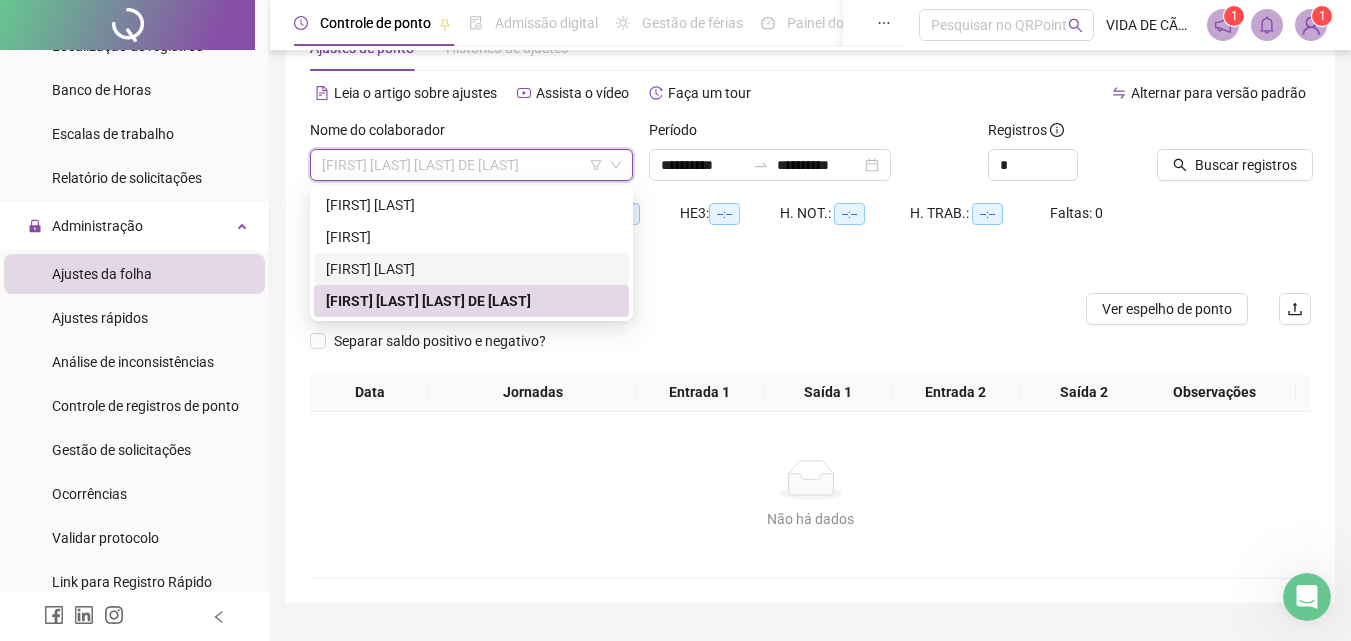 click on "[FIRST] [LAST]" at bounding box center (471, 269) 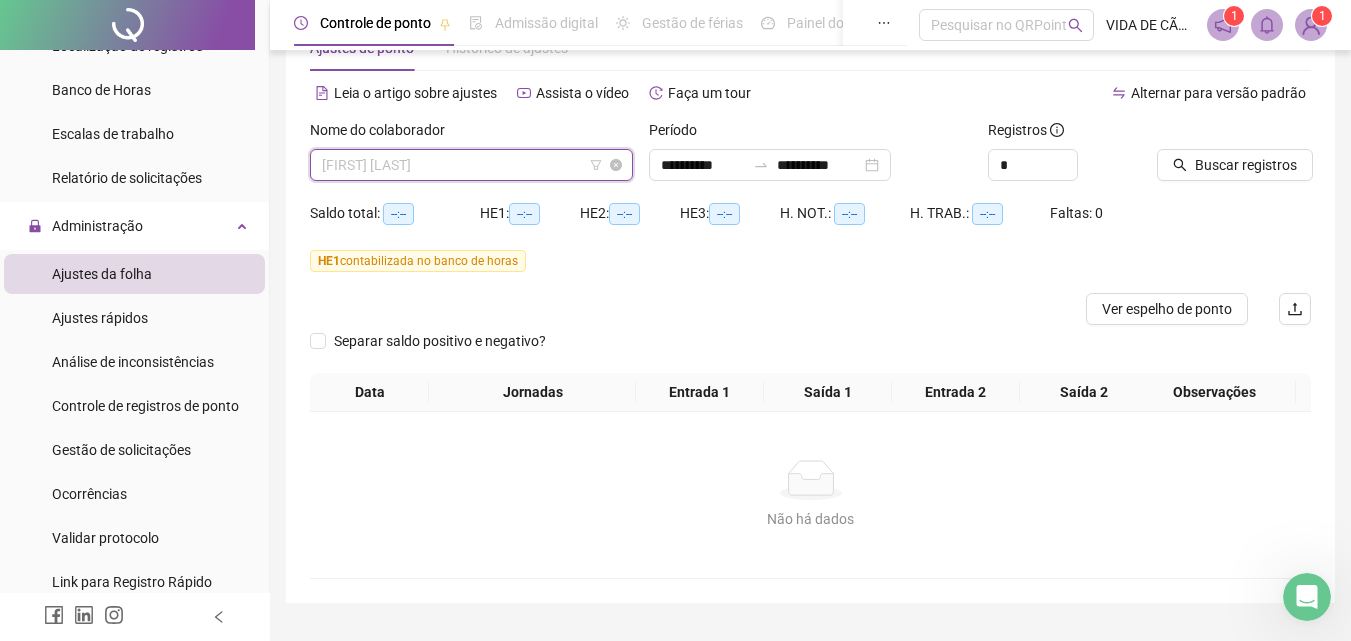 click on "[FIRST] [LAST]" at bounding box center [471, 165] 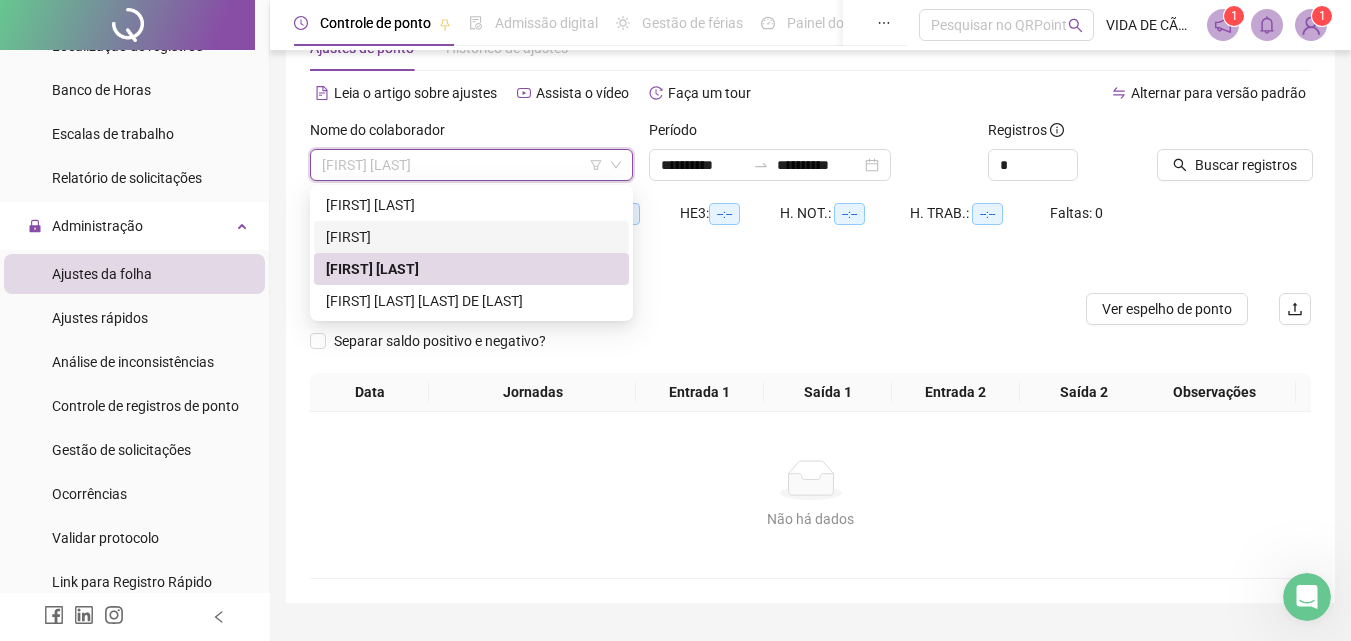 click on "[FIRST]" at bounding box center [471, 237] 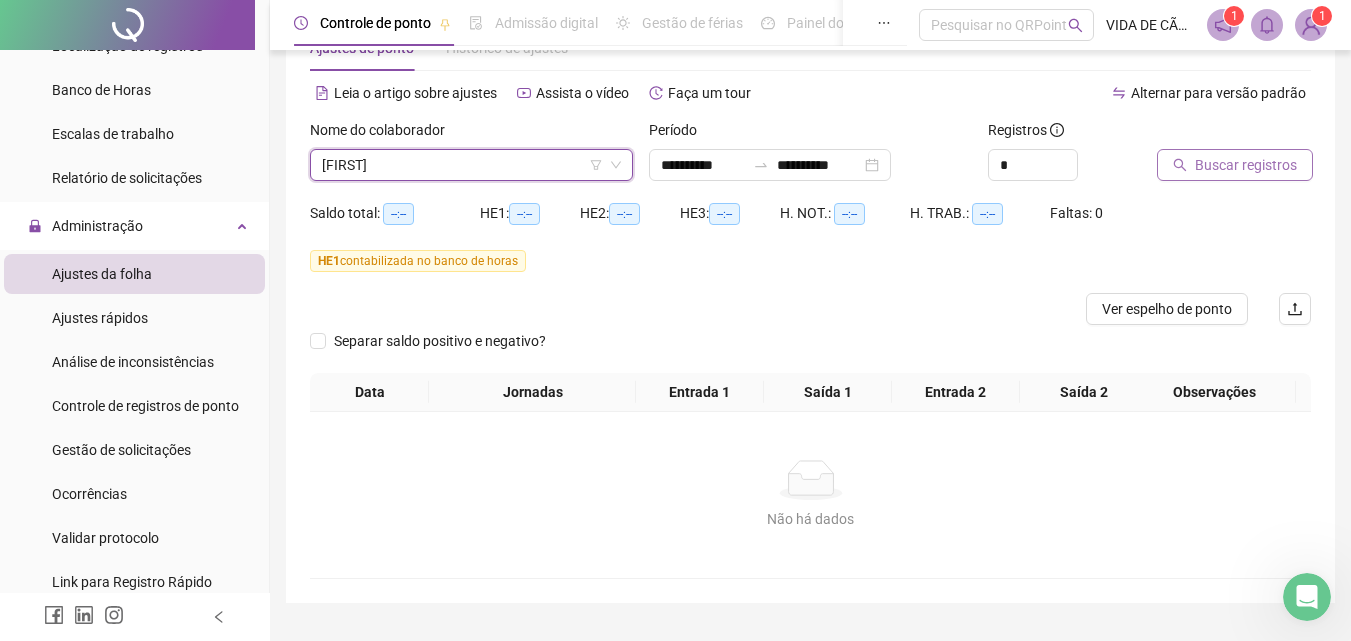 click on "Buscar registros" at bounding box center [1246, 165] 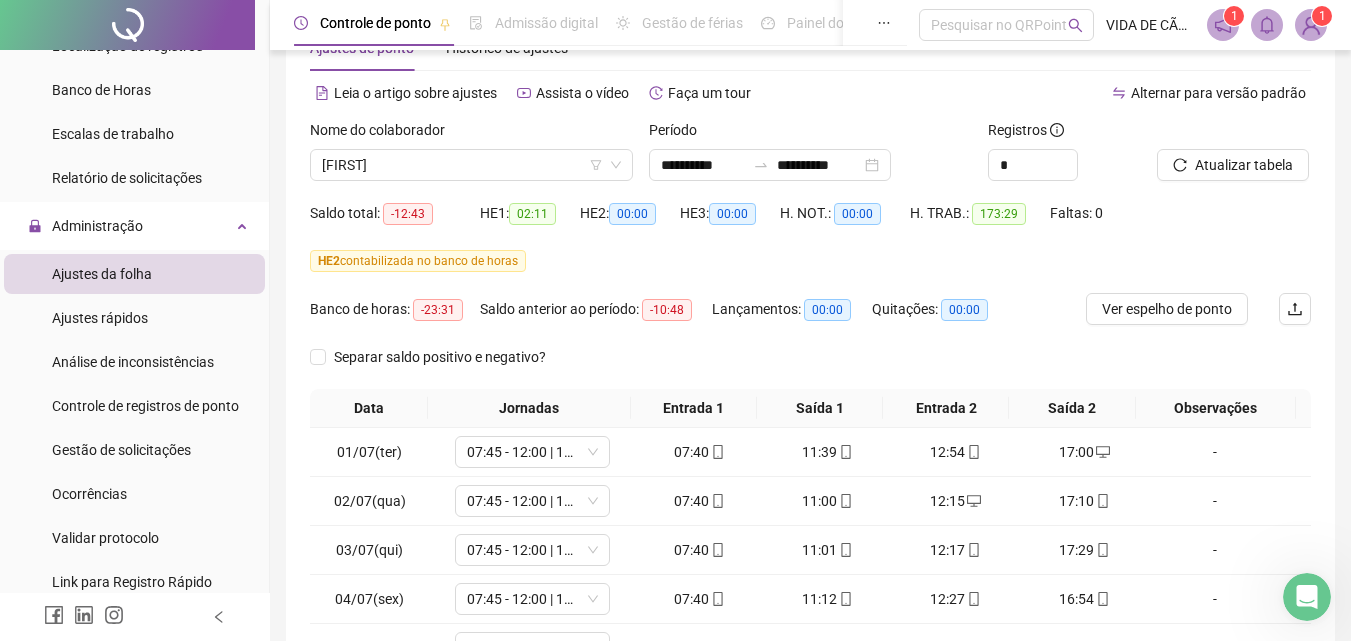 click on "Saldo total:   -12:43 HE 1:   02:11 HE 2:   00:00 HE 3:   00:00 H. NOT.:   00:00 H. TRAB.:   173:29 Faltas:   0" at bounding box center (810, 221) 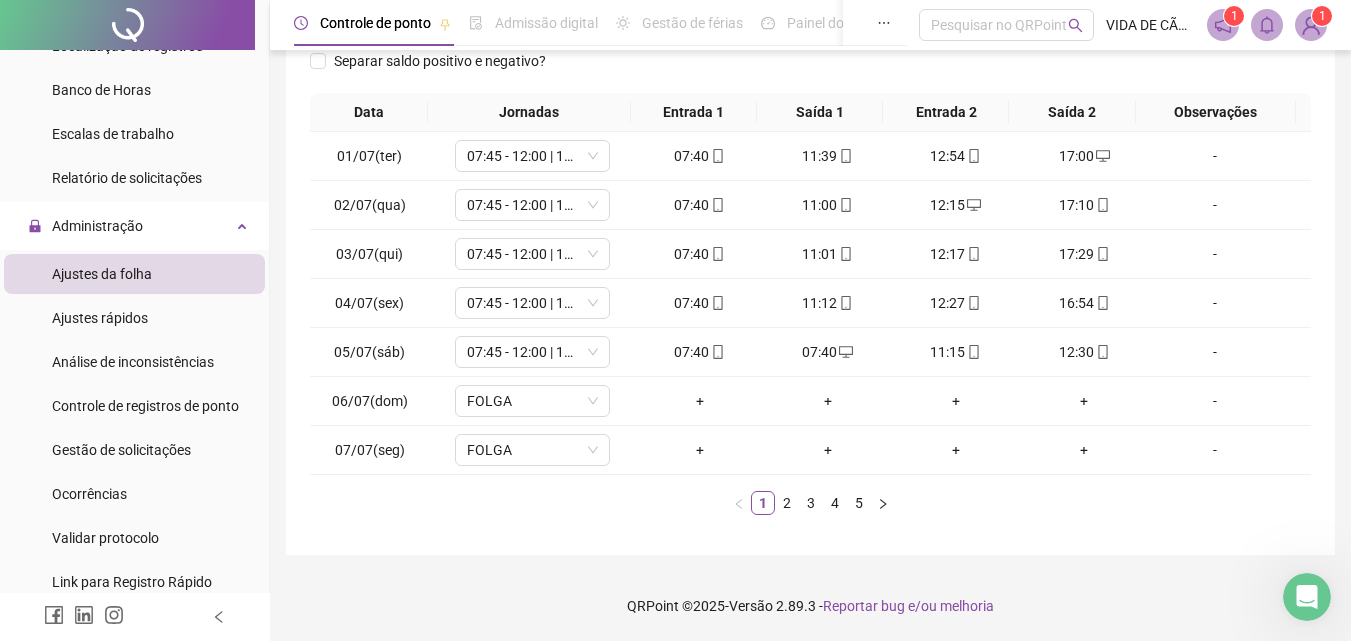scroll, scrollTop: 161, scrollLeft: 0, axis: vertical 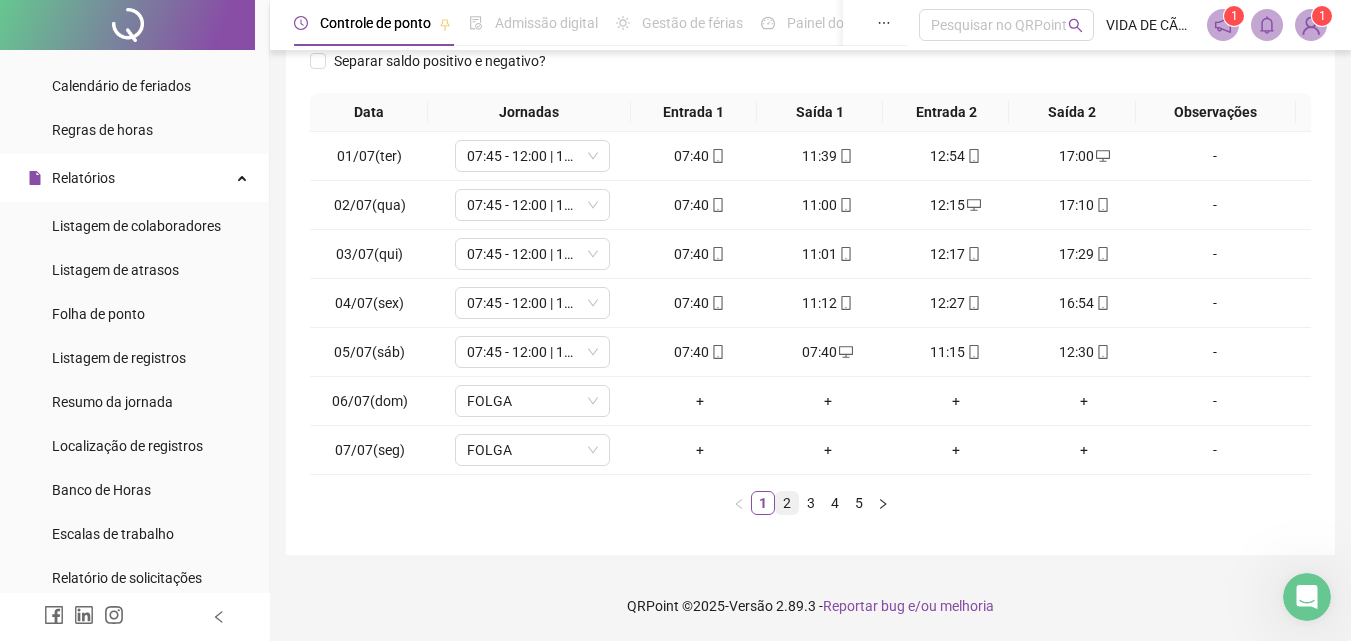 click on "2" at bounding box center (787, 503) 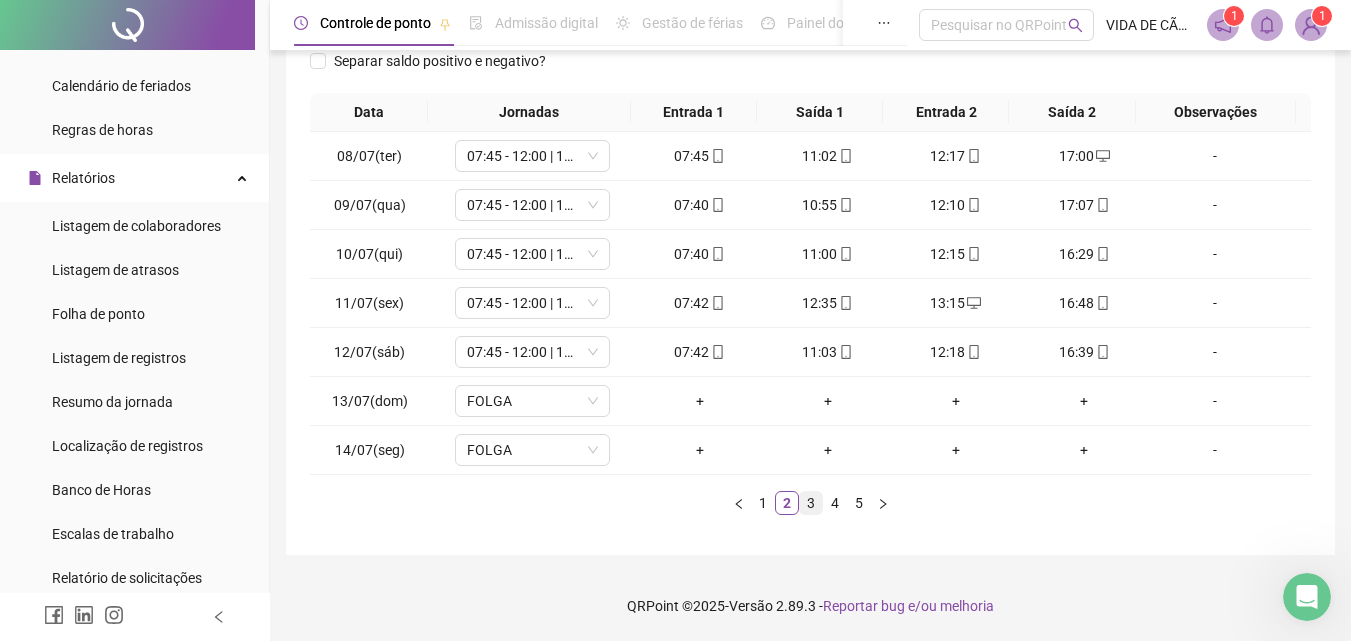 click on "3" at bounding box center (811, 503) 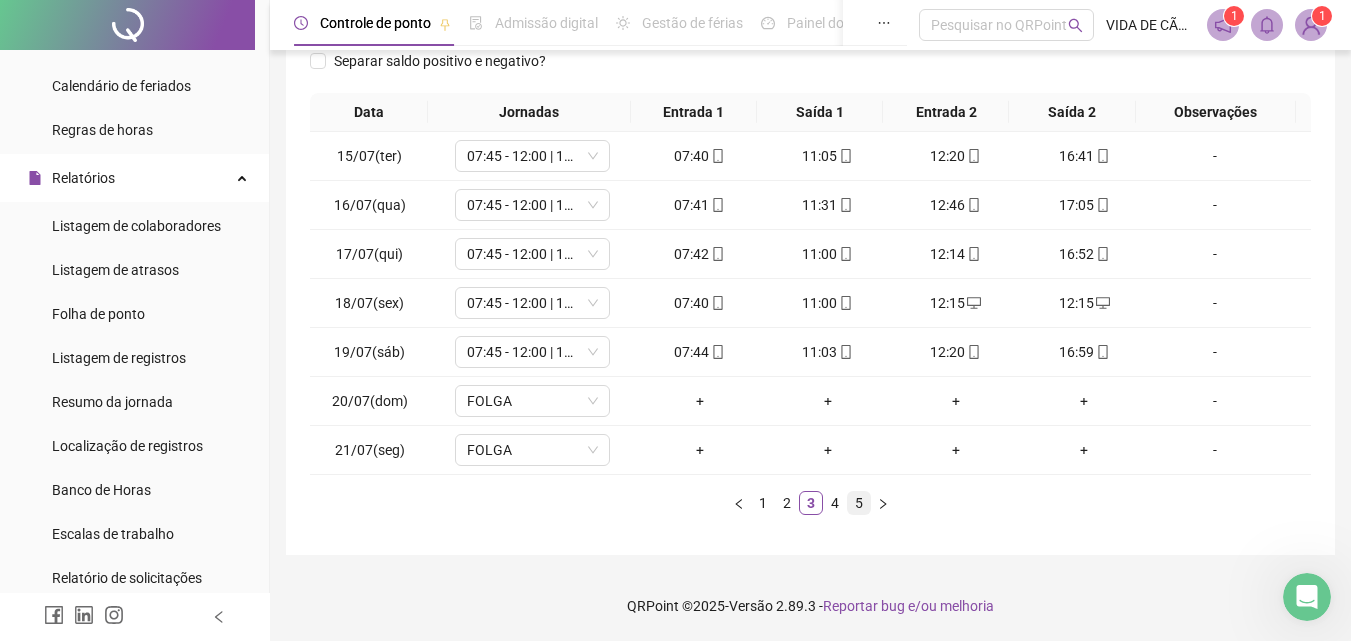 click on "4" at bounding box center (835, 503) 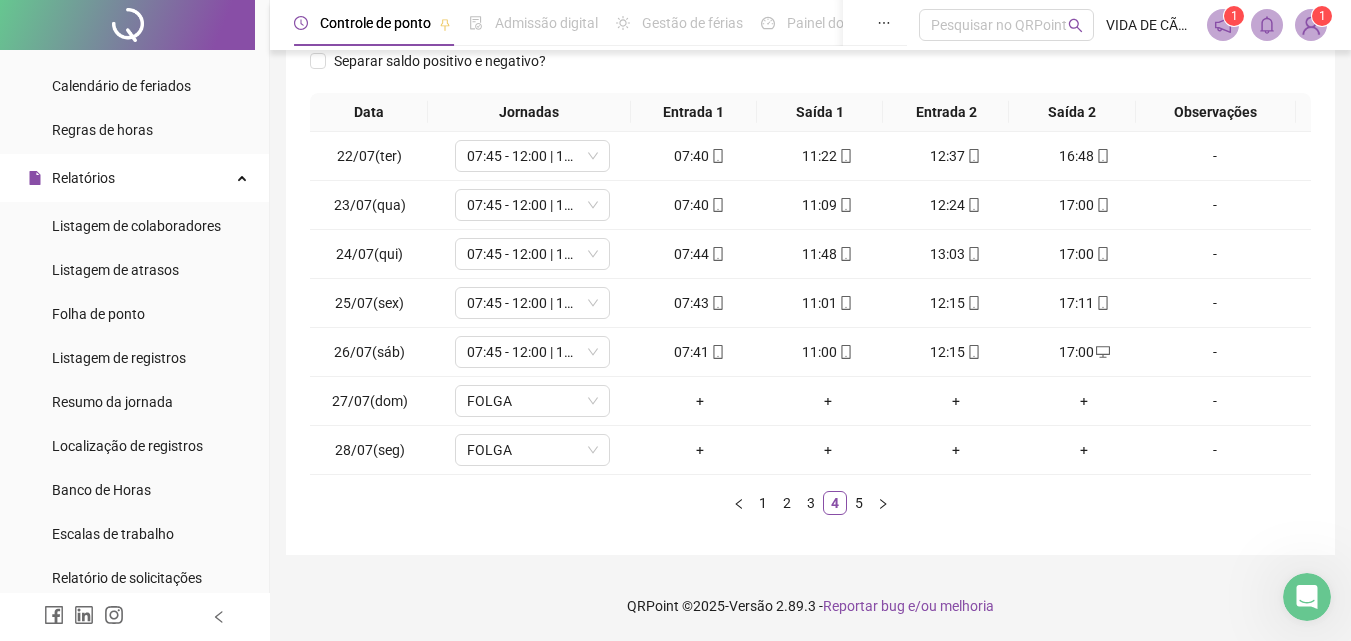 click on "1 2 3 4 5" at bounding box center (810, 503) 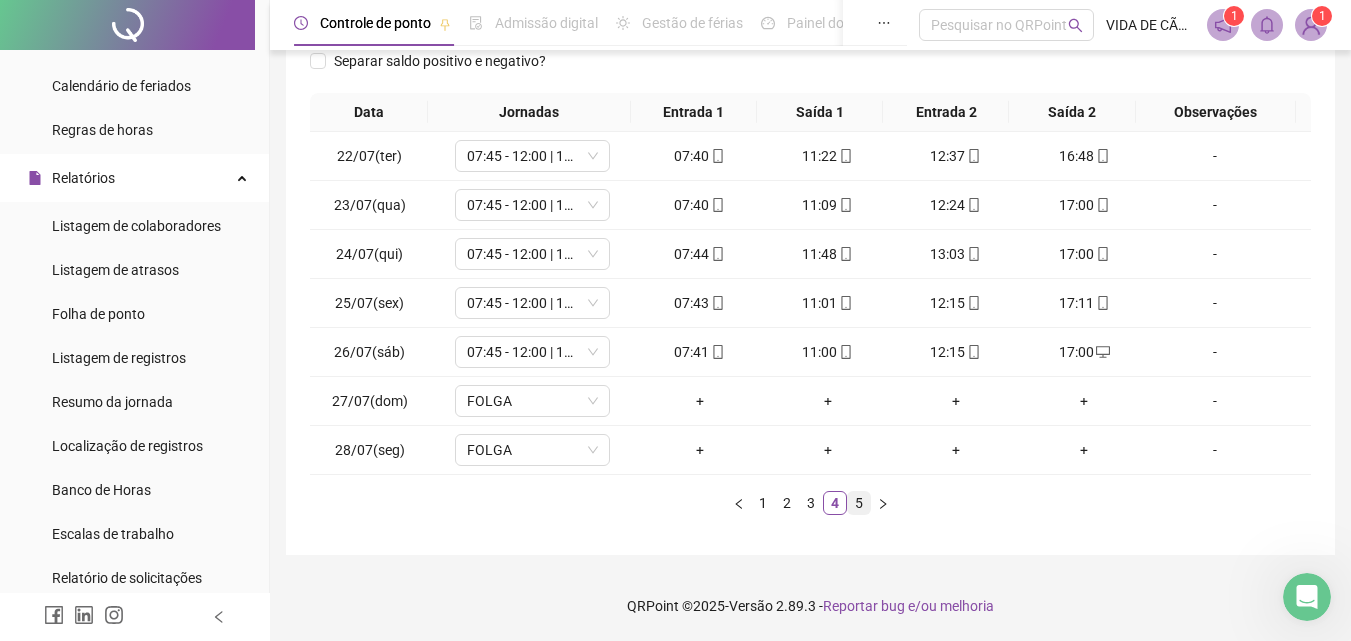 click on "5" at bounding box center [859, 503] 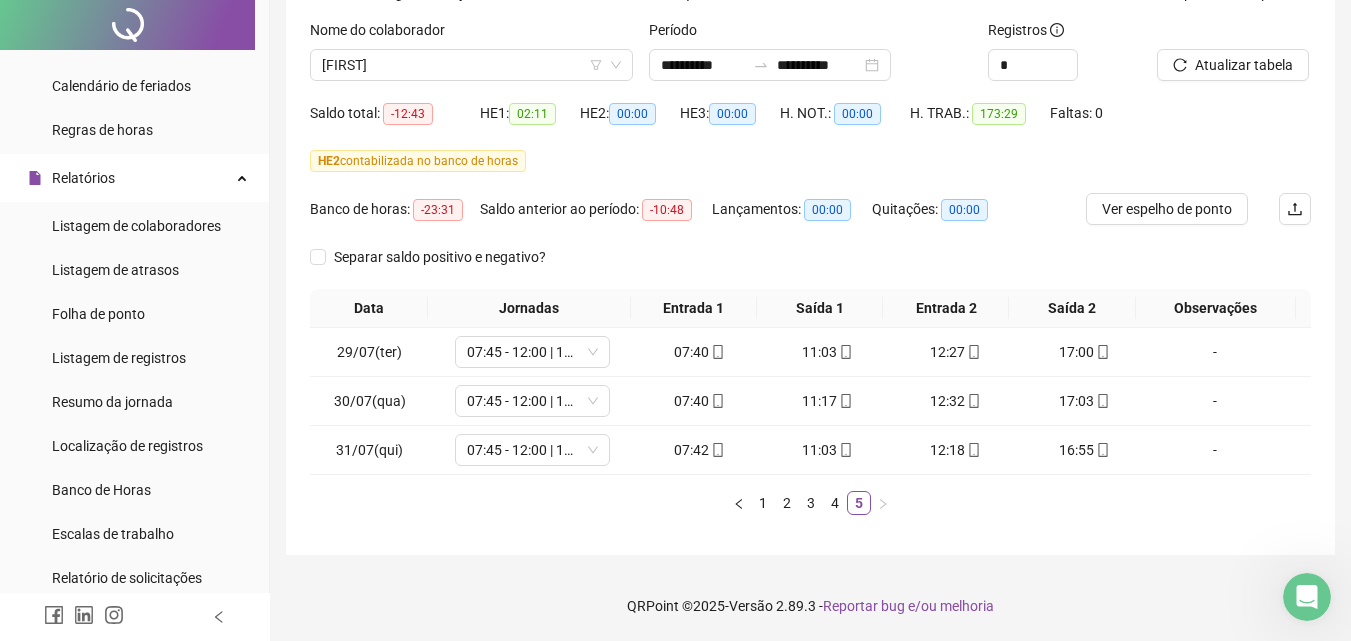 scroll, scrollTop: 0, scrollLeft: 0, axis: both 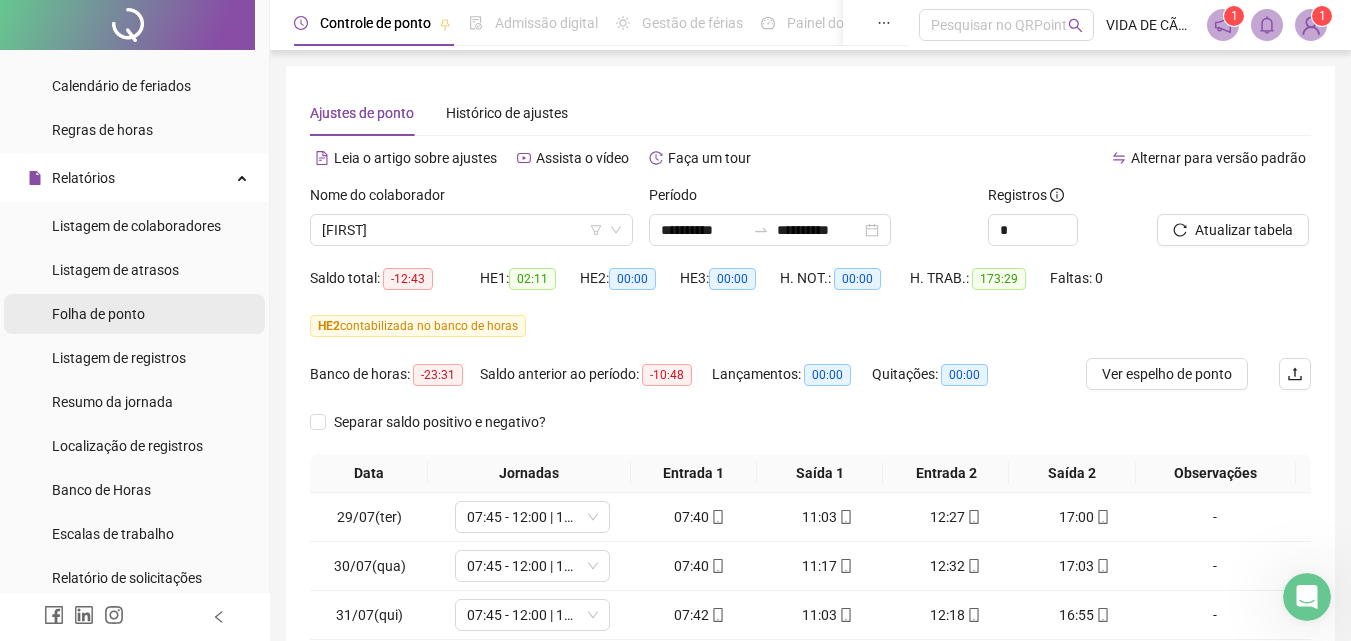 click on "Folha de ponto" at bounding box center [98, 314] 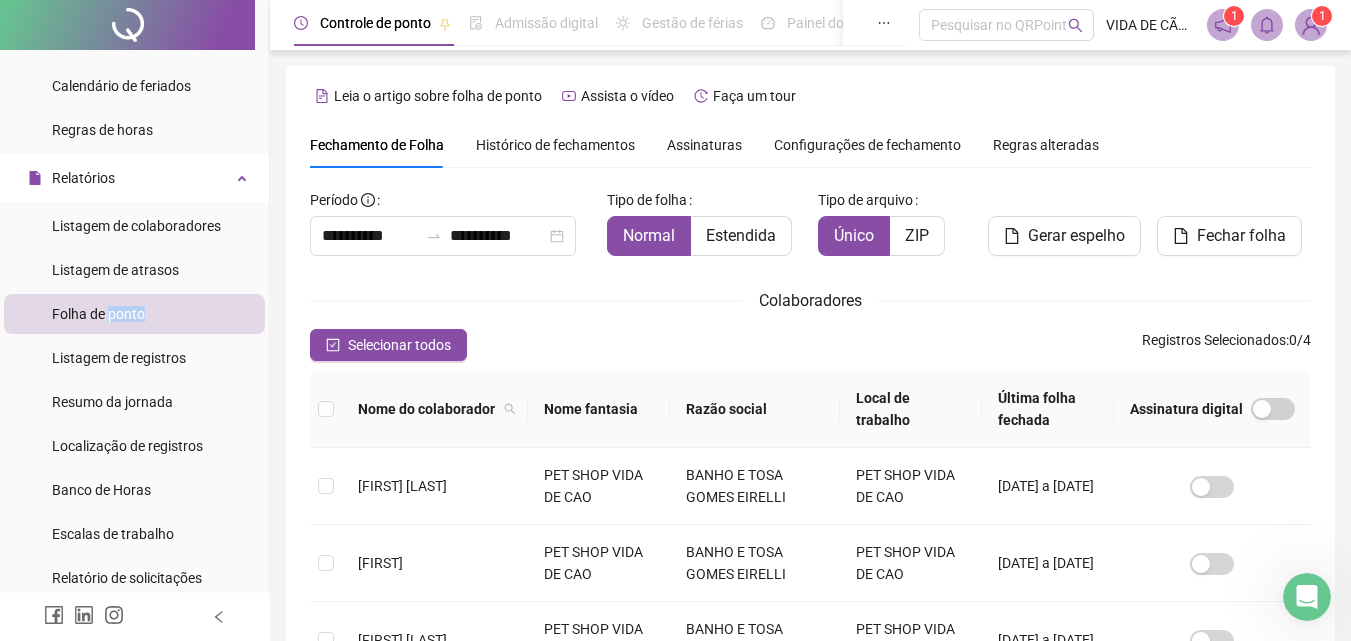 scroll, scrollTop: 89, scrollLeft: 0, axis: vertical 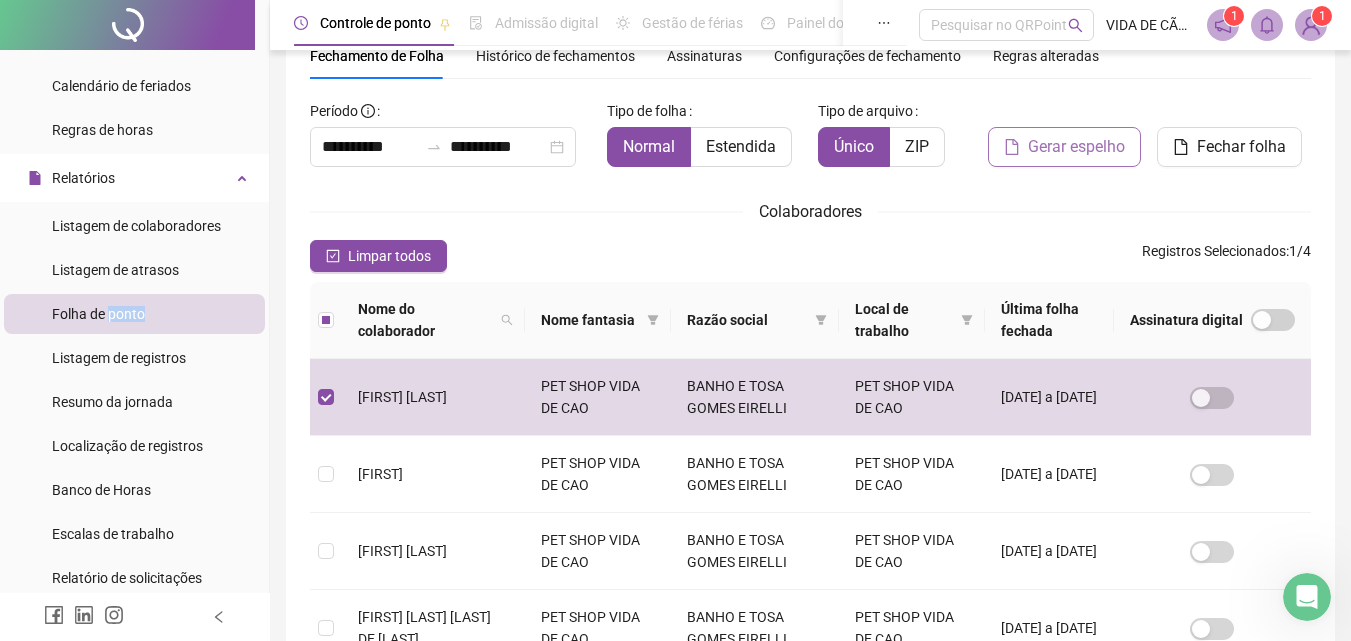 click on "Gerar espelho" at bounding box center [1076, 147] 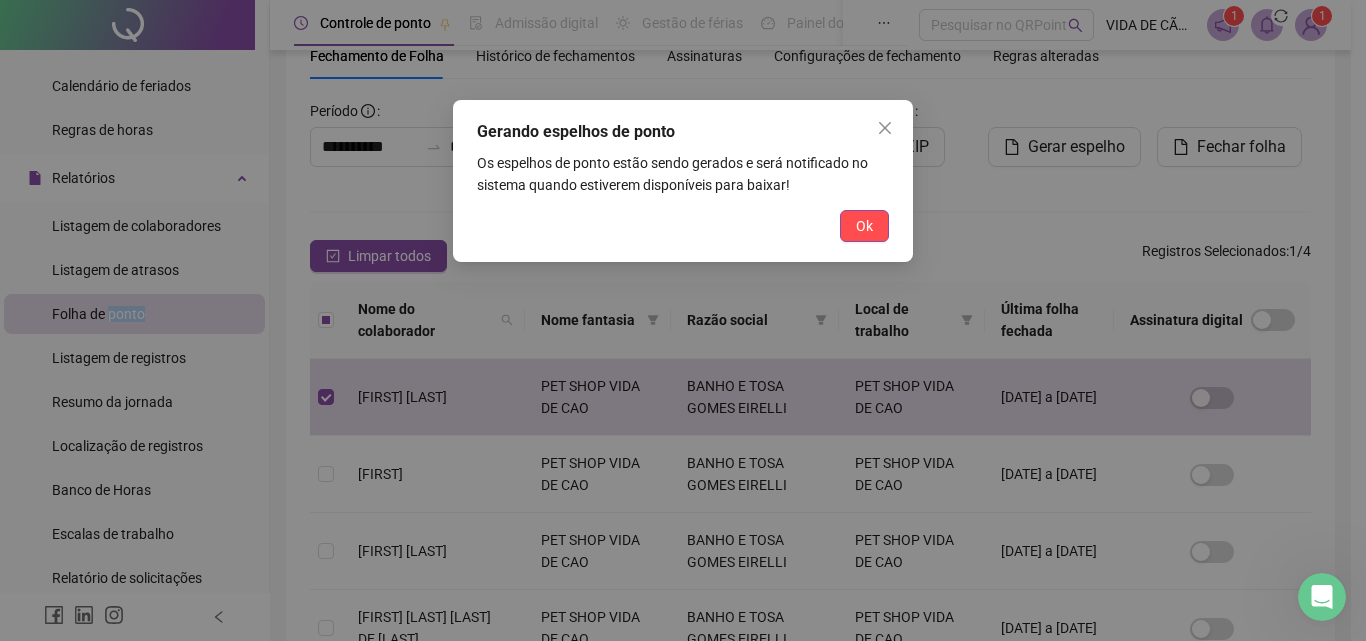 click on "Ok" at bounding box center [864, 226] 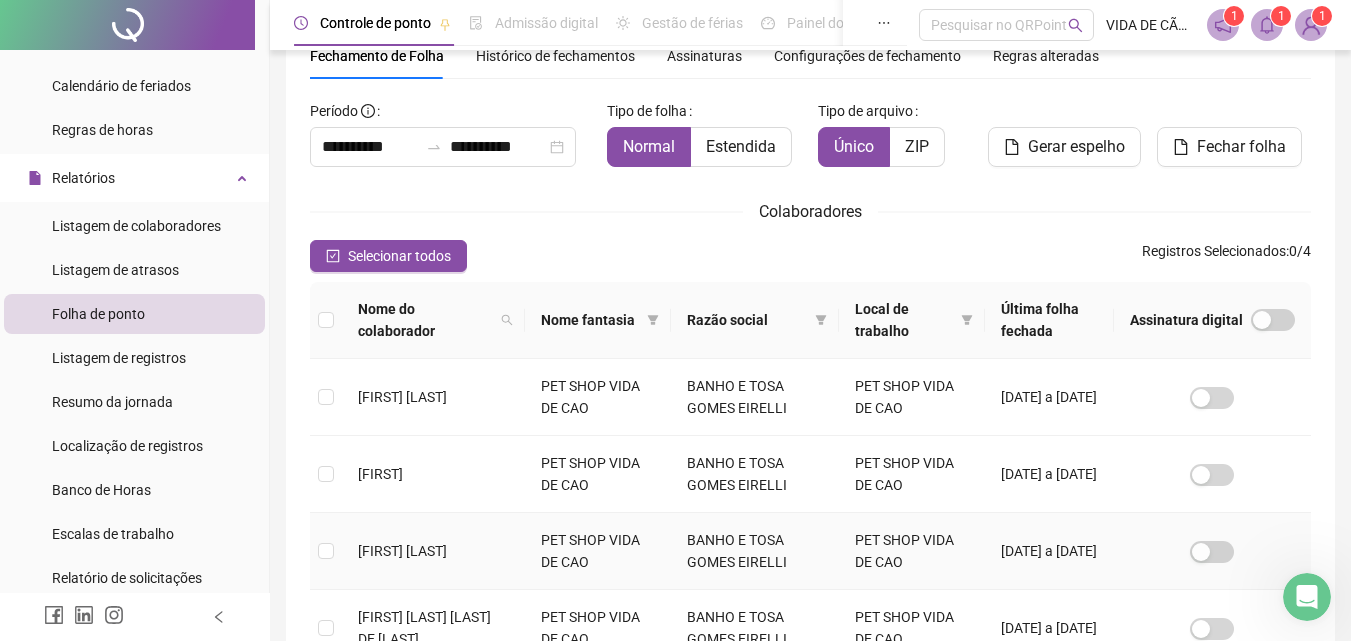 click at bounding box center [326, 551] 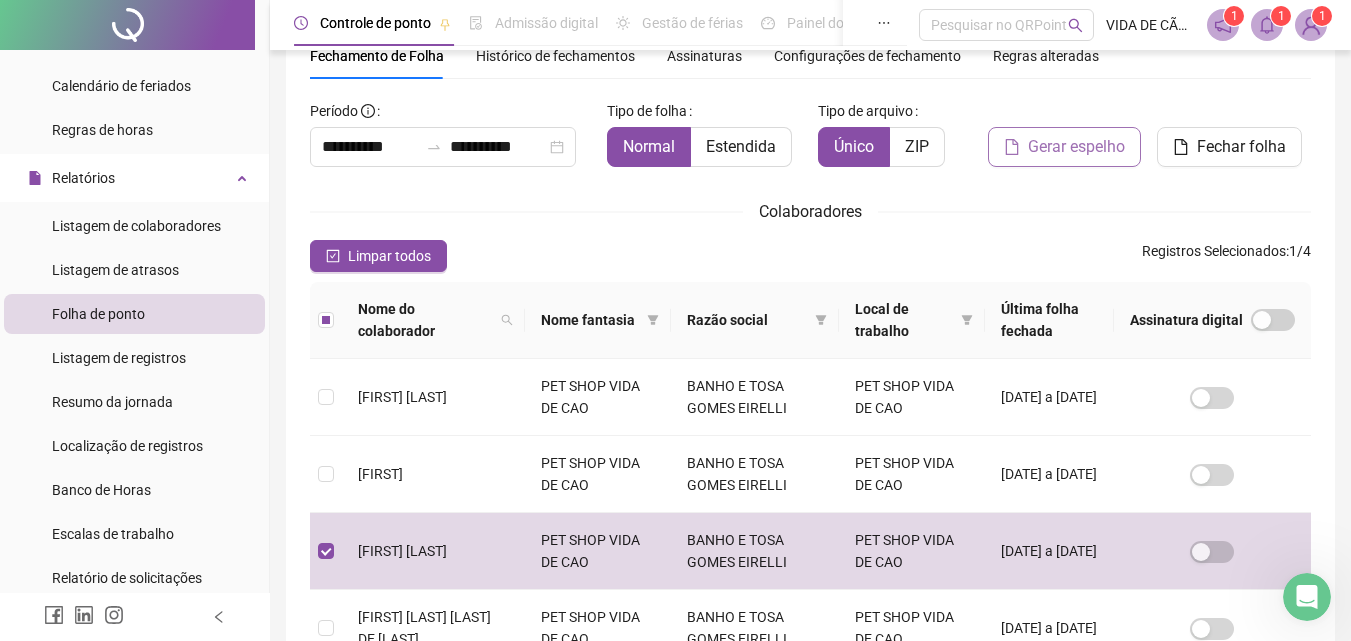 click on "Gerar espelho" at bounding box center [1076, 147] 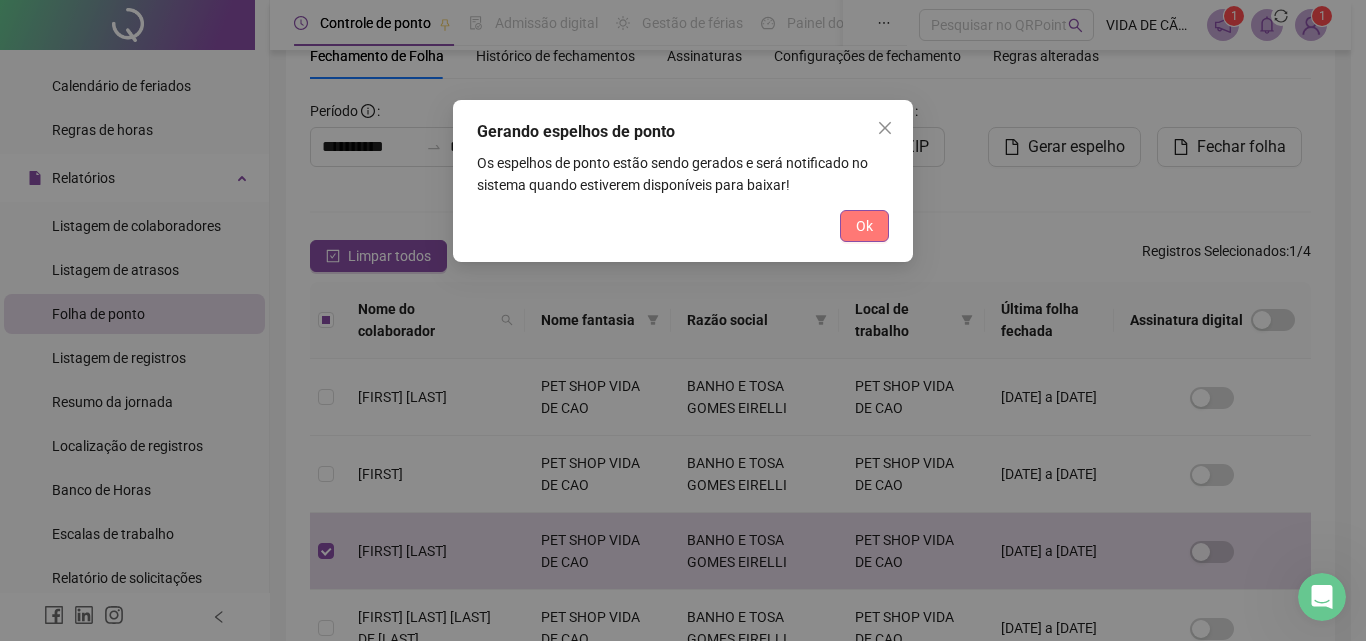 click on "Ok" at bounding box center (864, 226) 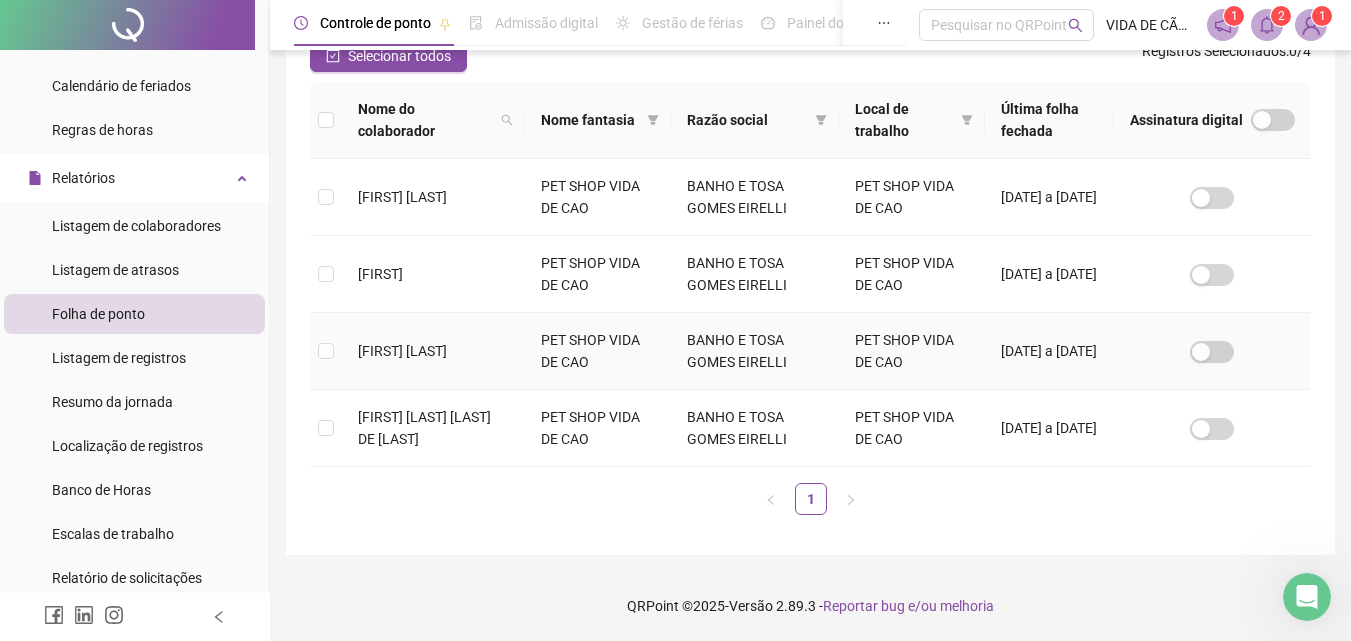 scroll, scrollTop: 0, scrollLeft: 0, axis: both 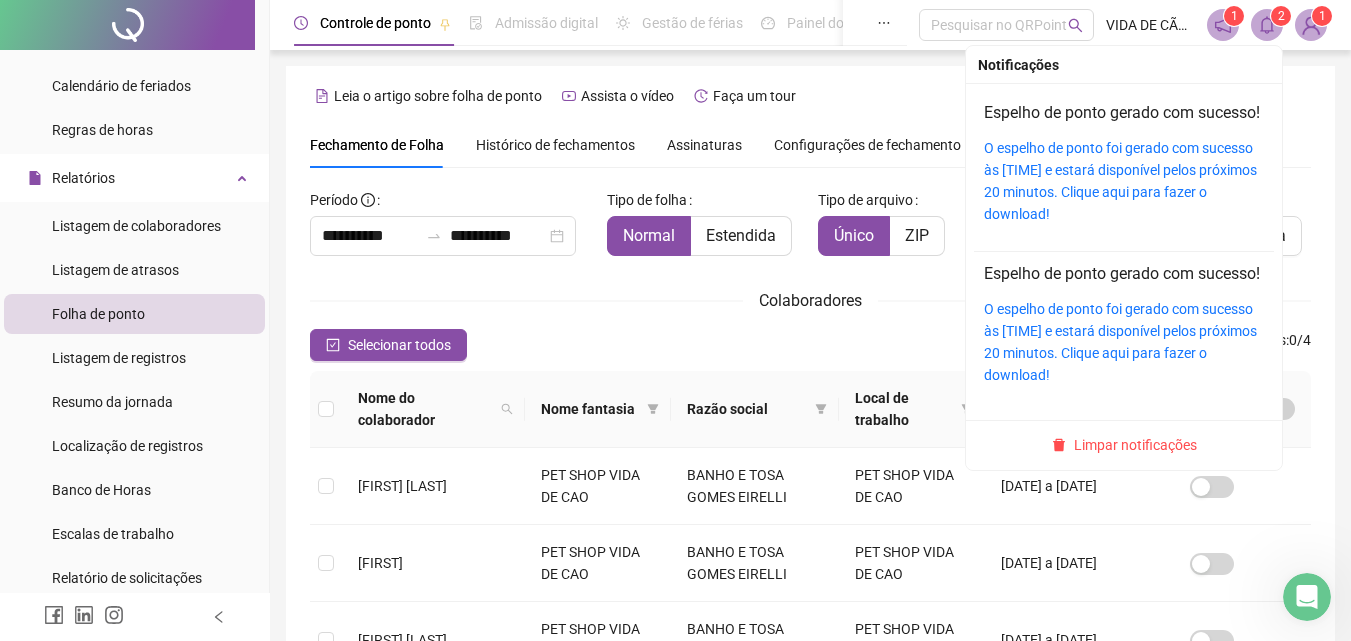 click at bounding box center [1267, 25] 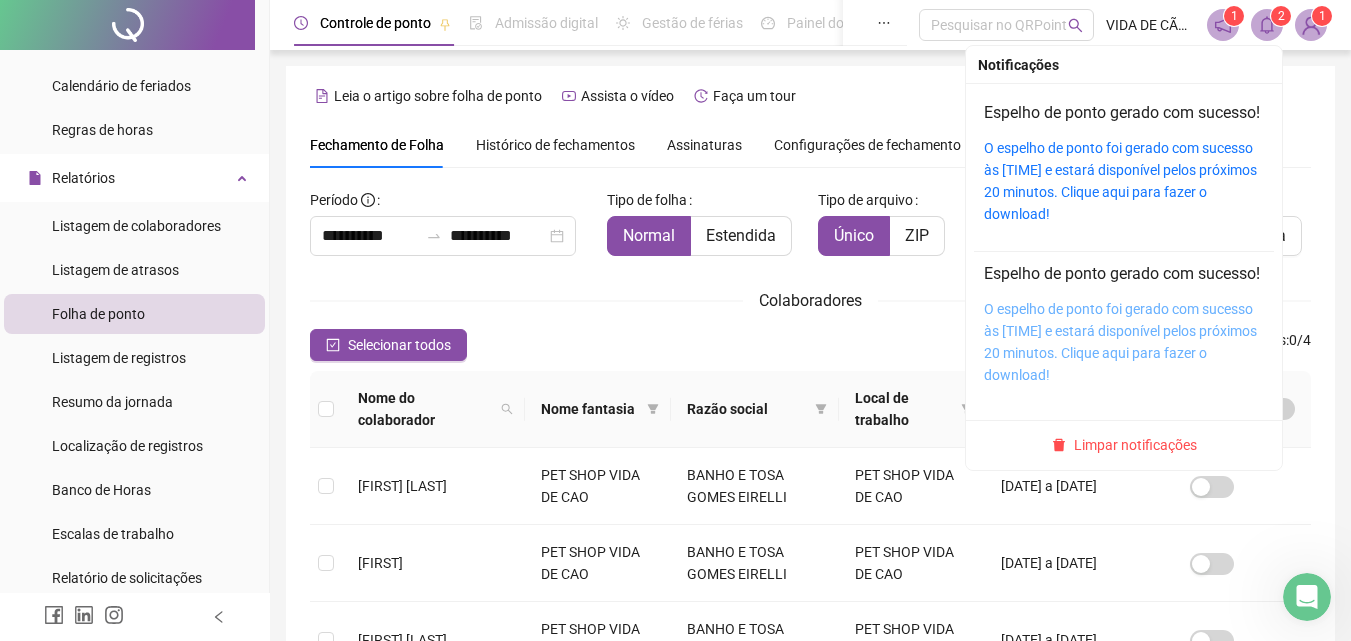 click on "O espelho de ponto foi gerado com sucesso às [TIME] e estará disponível pelos próximos 20 minutos.
Clique aqui para fazer o download!" at bounding box center [1120, 342] 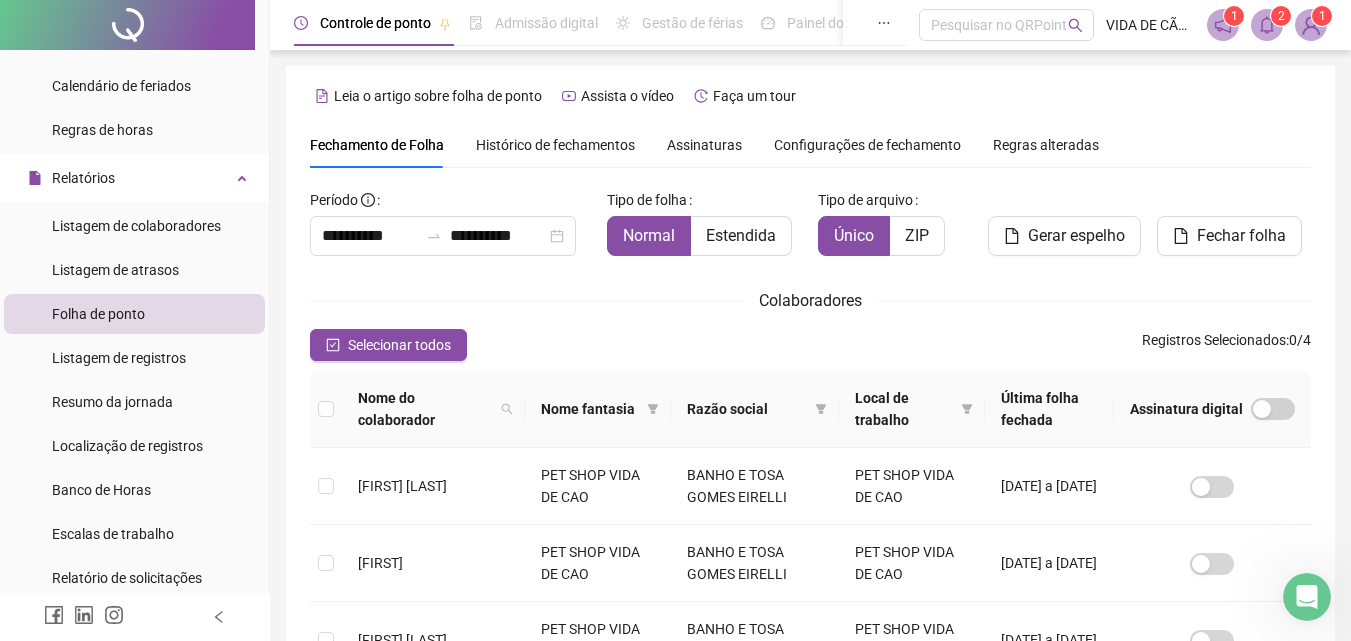 click 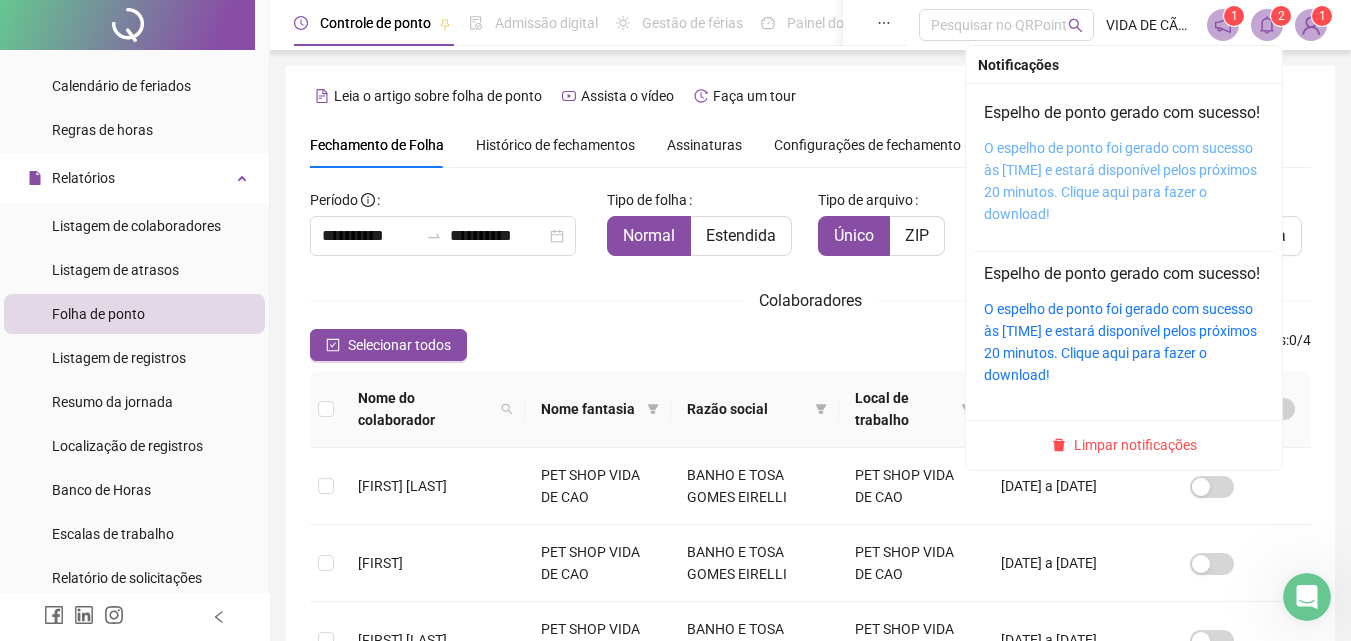 click on "O espelho de ponto foi gerado com sucesso às [TIME] e estará disponível pelos próximos 20 minutos.
Clique aqui para fazer o download!" at bounding box center [1120, 181] 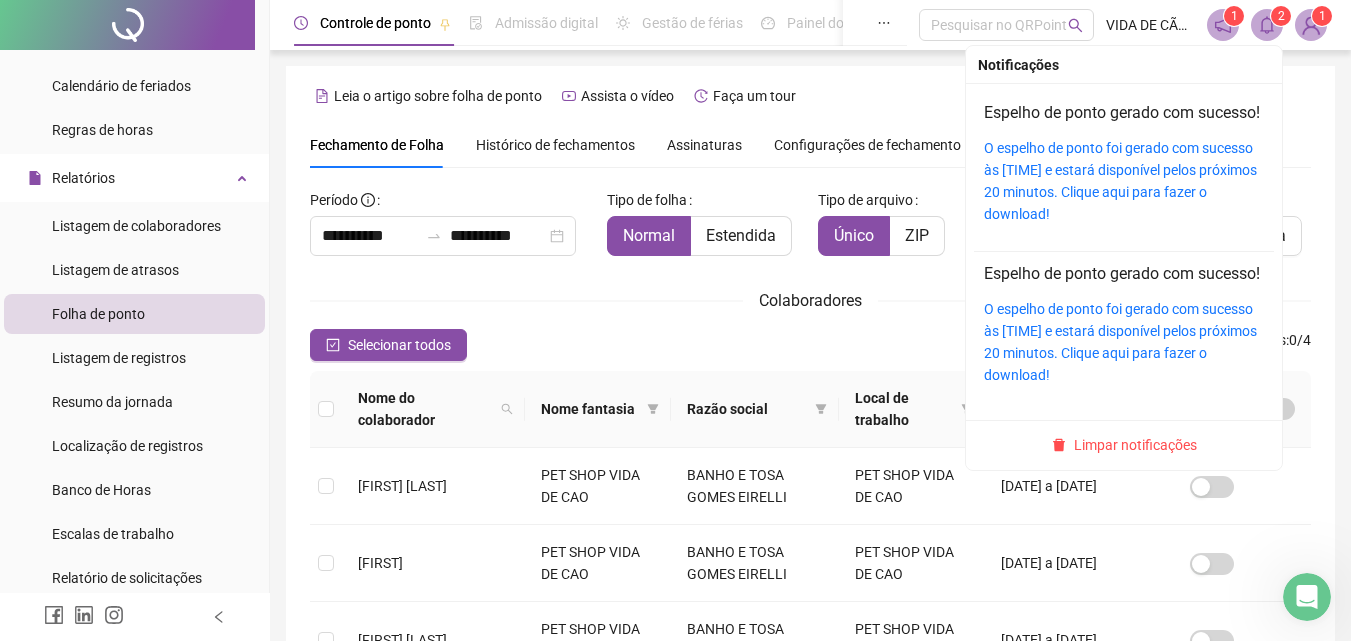 click on "O espelho de ponto foi gerado com sucesso às [TIME] e estará disponível pelos próximos 20 minutos.
Clique aqui para fazer o download!" at bounding box center [1124, 181] 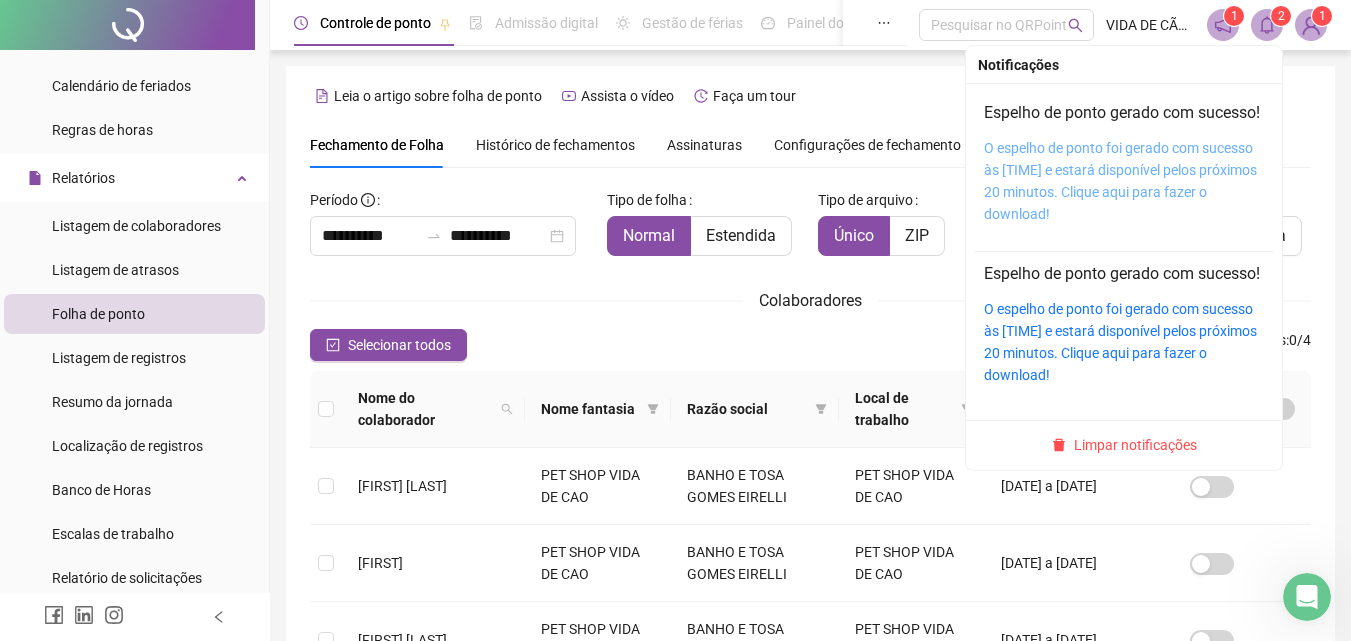 click on "O espelho de ponto foi gerado com sucesso às [TIME] e estará disponível pelos próximos 20 minutos.
Clique aqui para fazer o download!" at bounding box center [1120, 181] 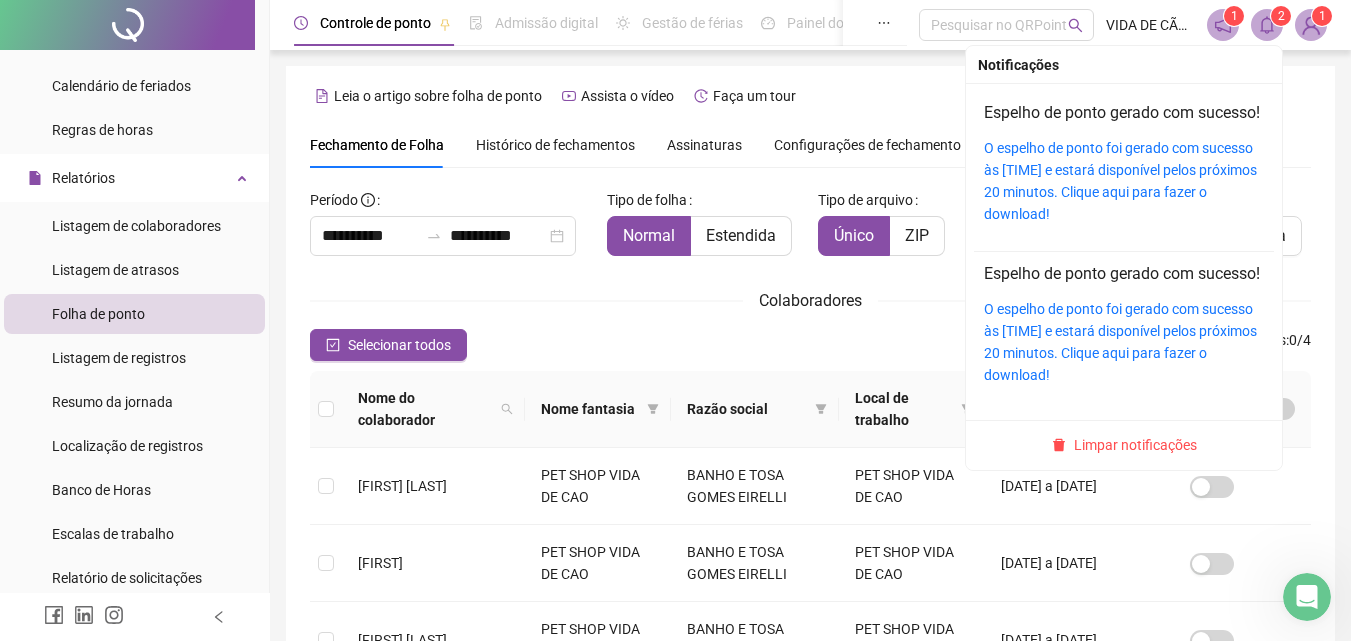 scroll, scrollTop: 9, scrollLeft: 0, axis: vertical 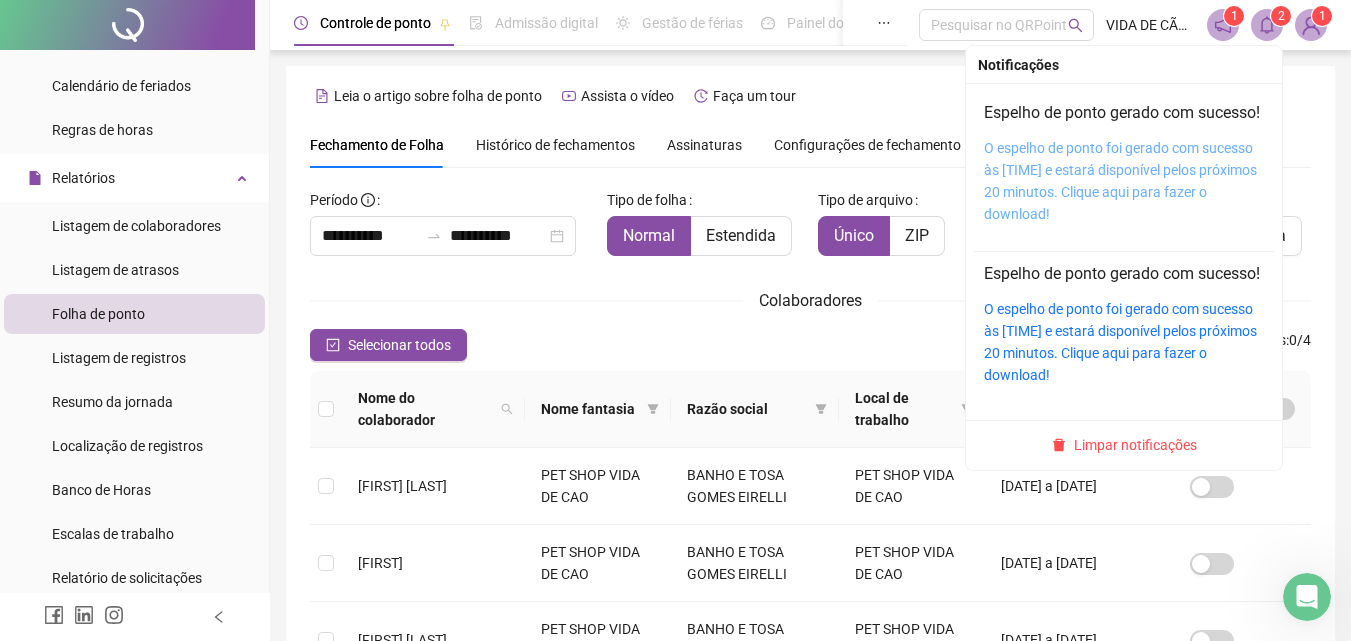click on "O espelho de ponto foi gerado com sucesso às [TIME] e estará disponível pelos próximos 20 minutos.
Clique aqui para fazer o download!" at bounding box center [1120, 181] 